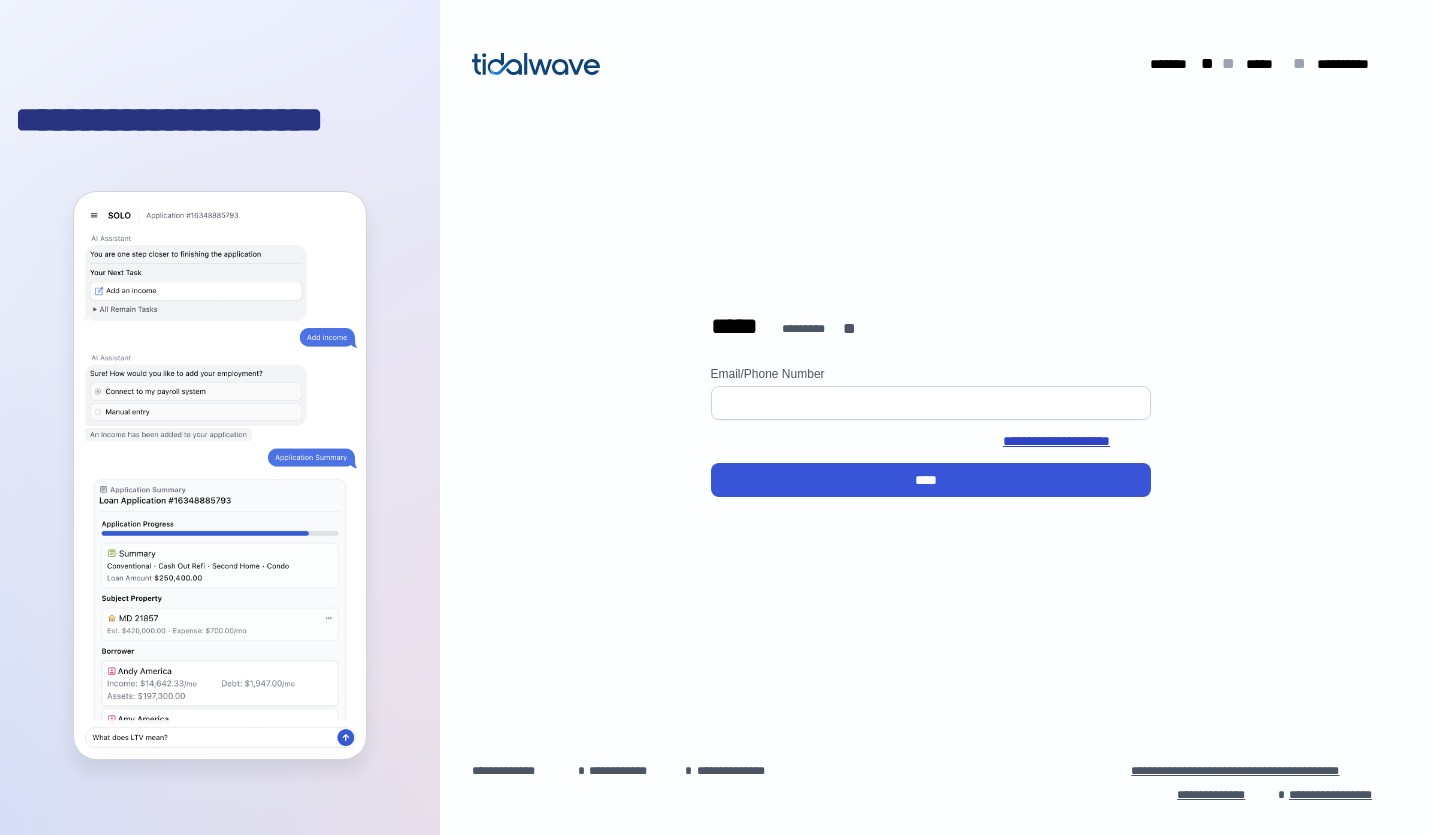 scroll, scrollTop: 0, scrollLeft: 0, axis: both 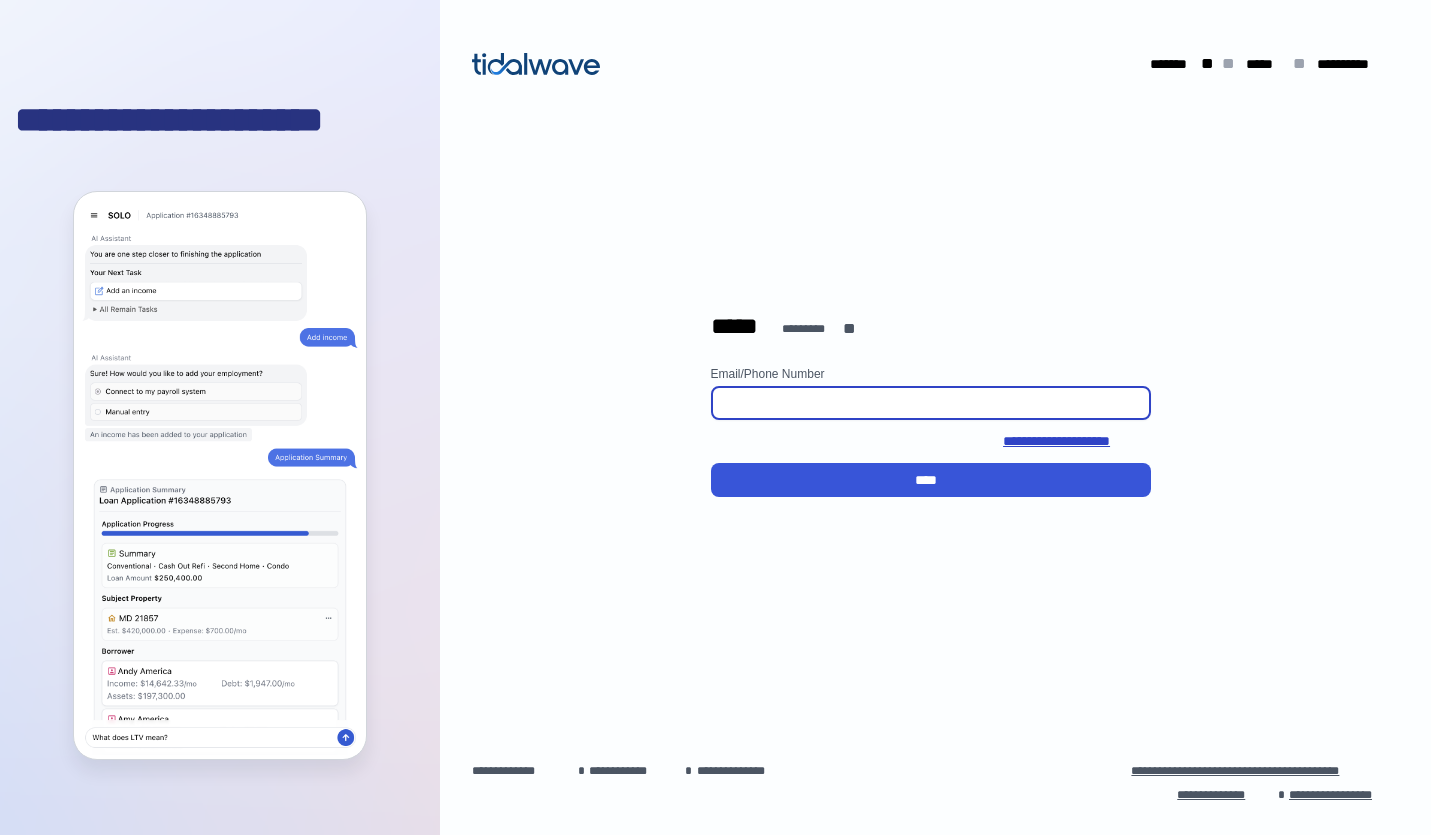 type on "**********" 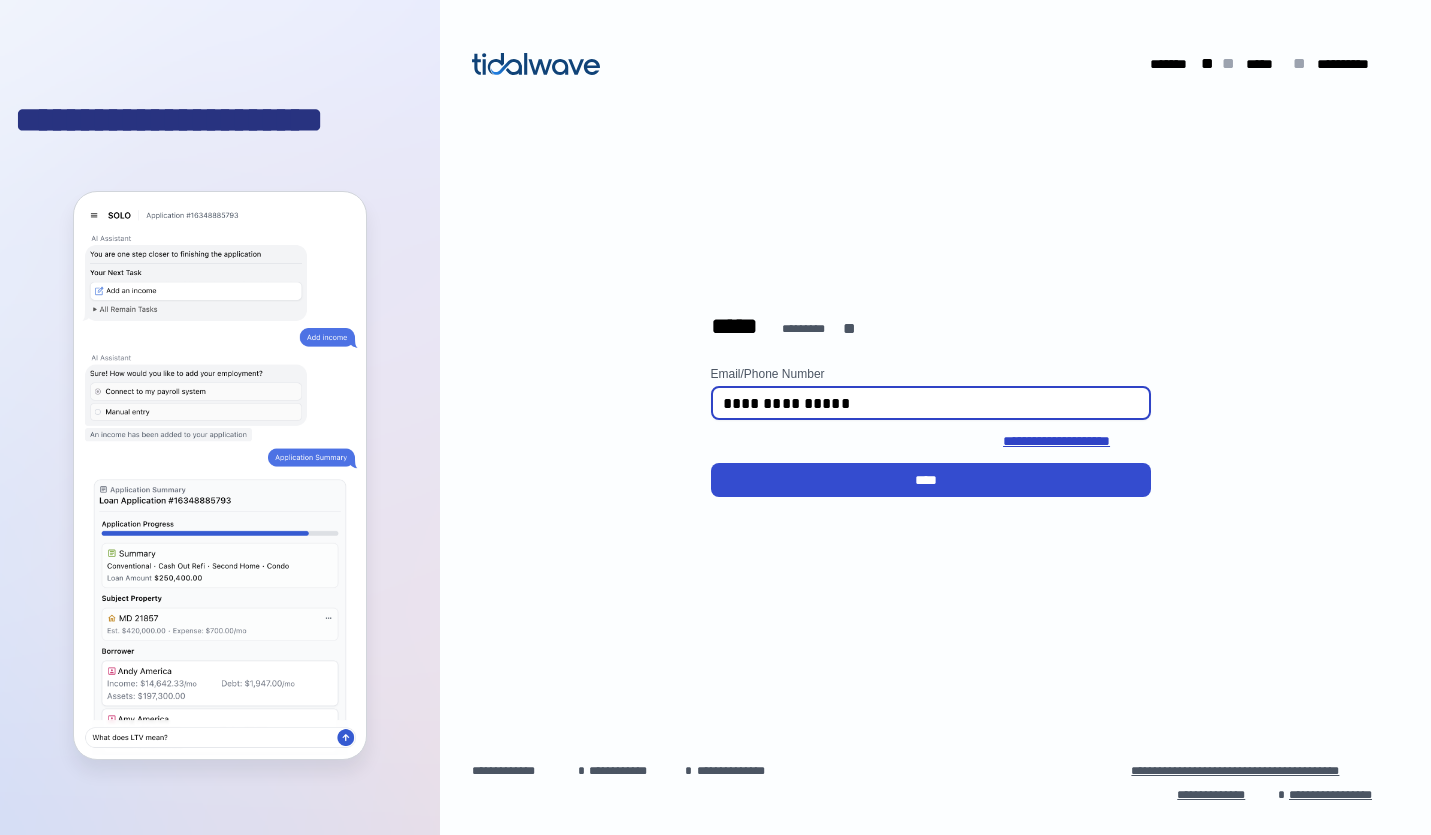 click on "****" at bounding box center [931, 480] 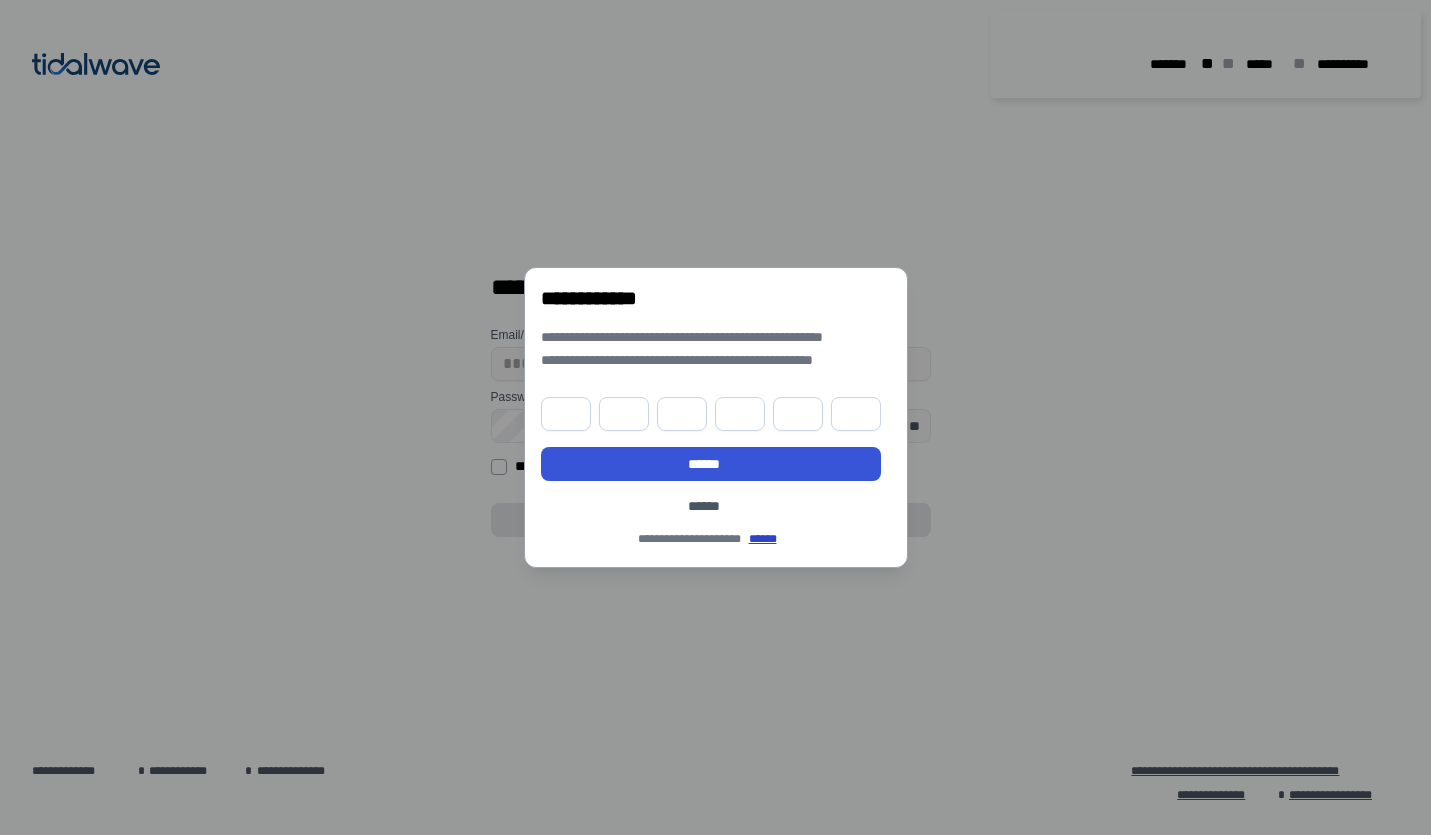 click at bounding box center (566, 414) 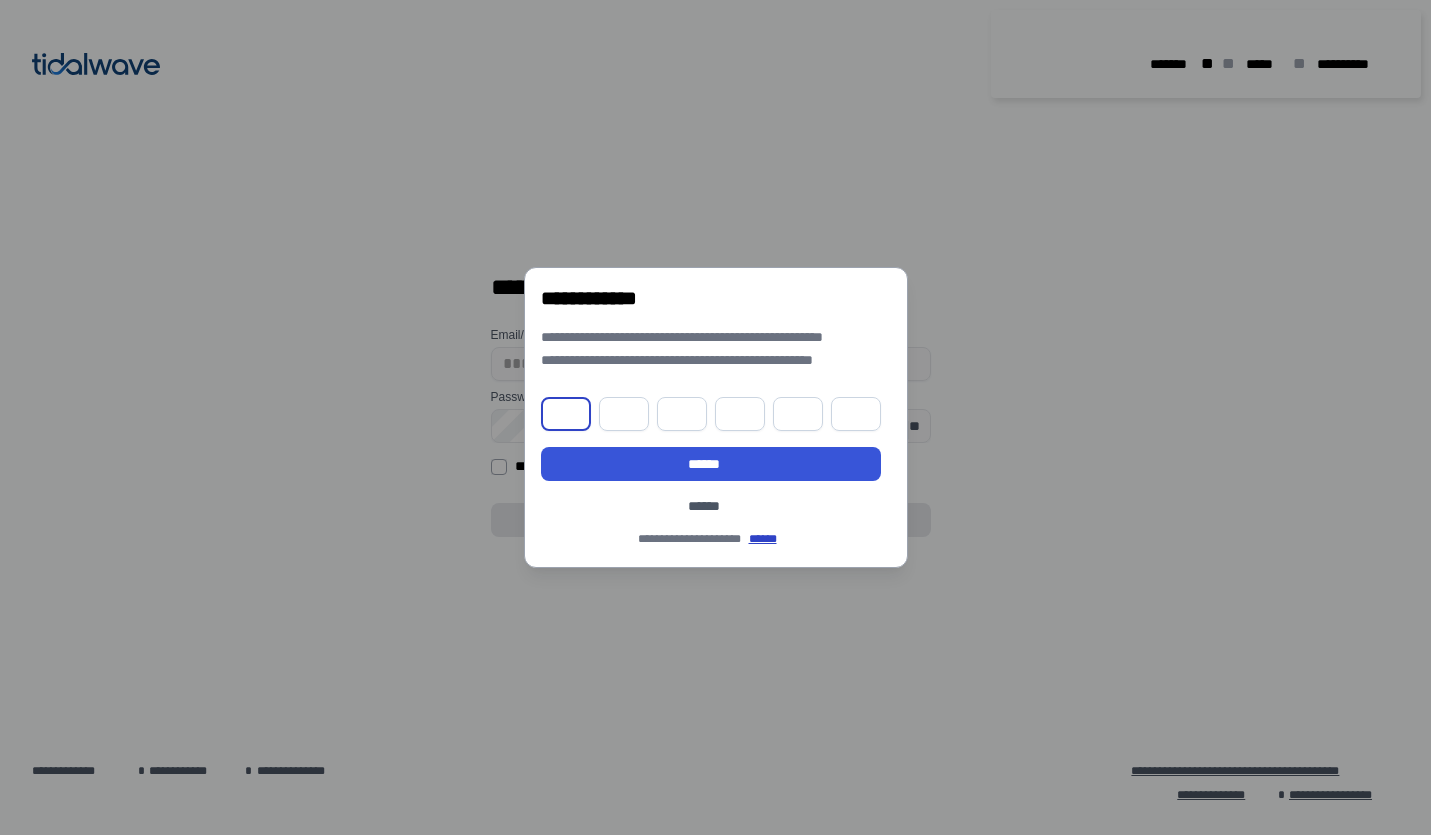 paste on "******" 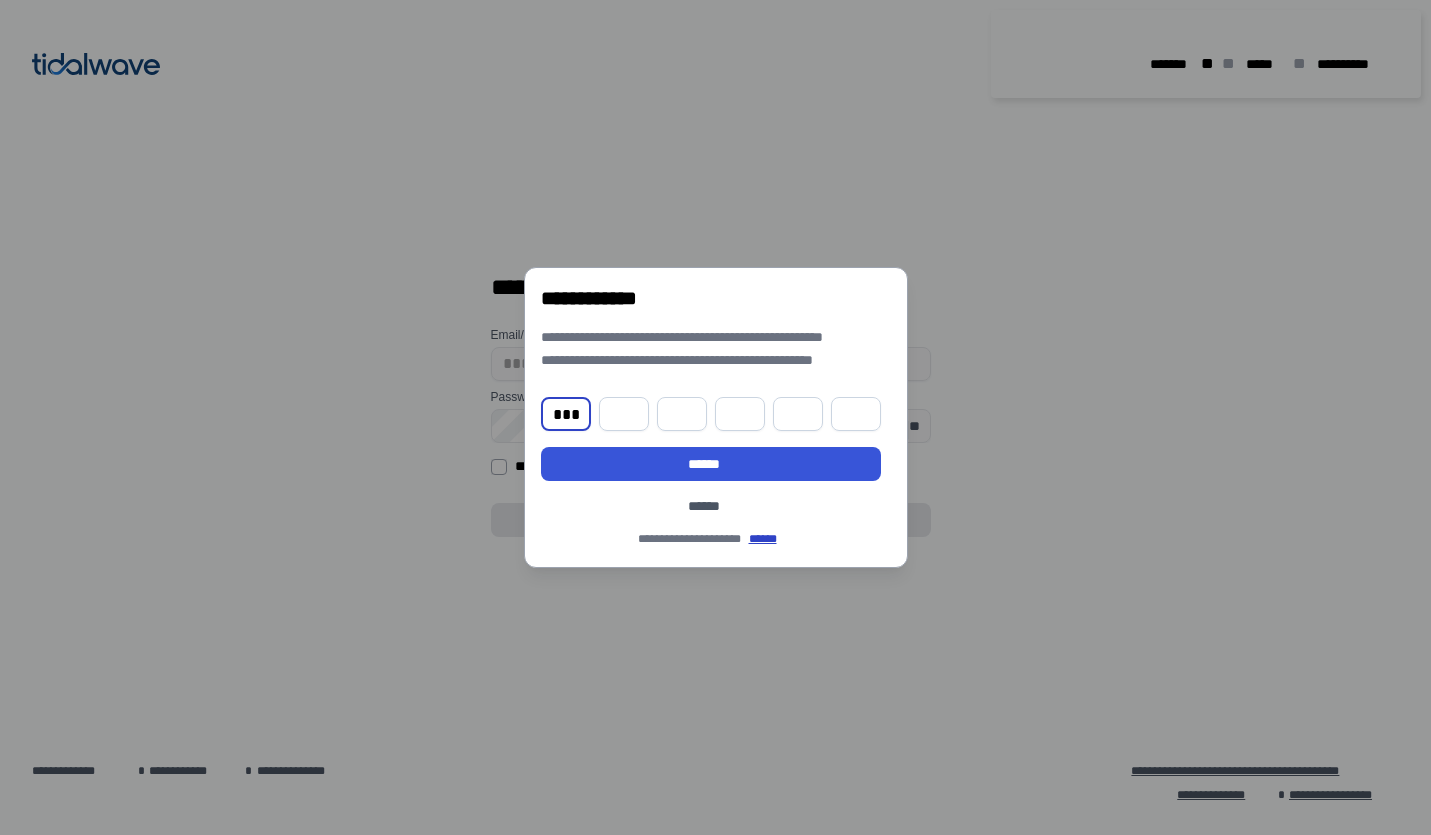 type on "*" 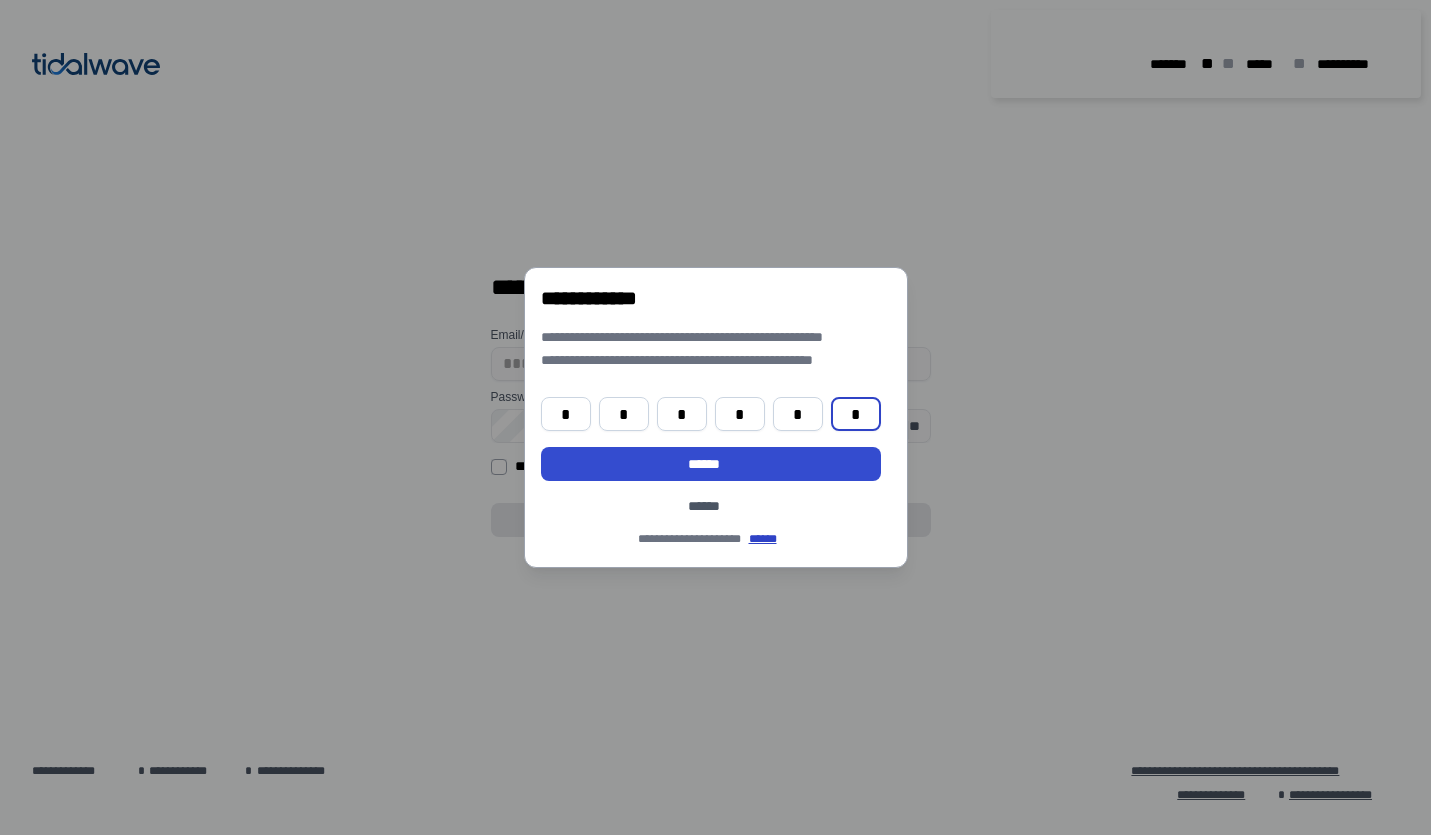click on "******" at bounding box center (711, 464) 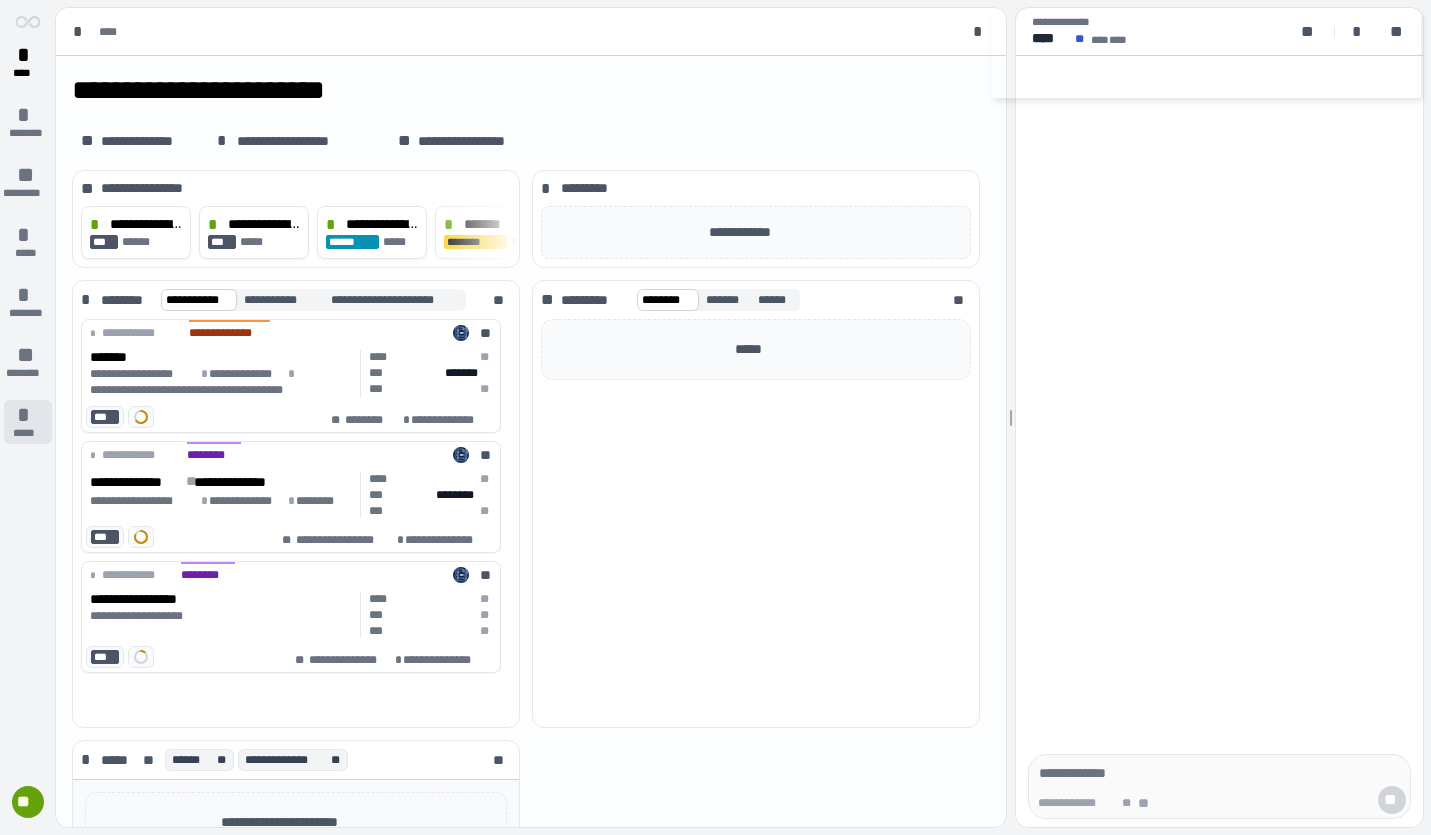 click on "*****" at bounding box center [28, 433] 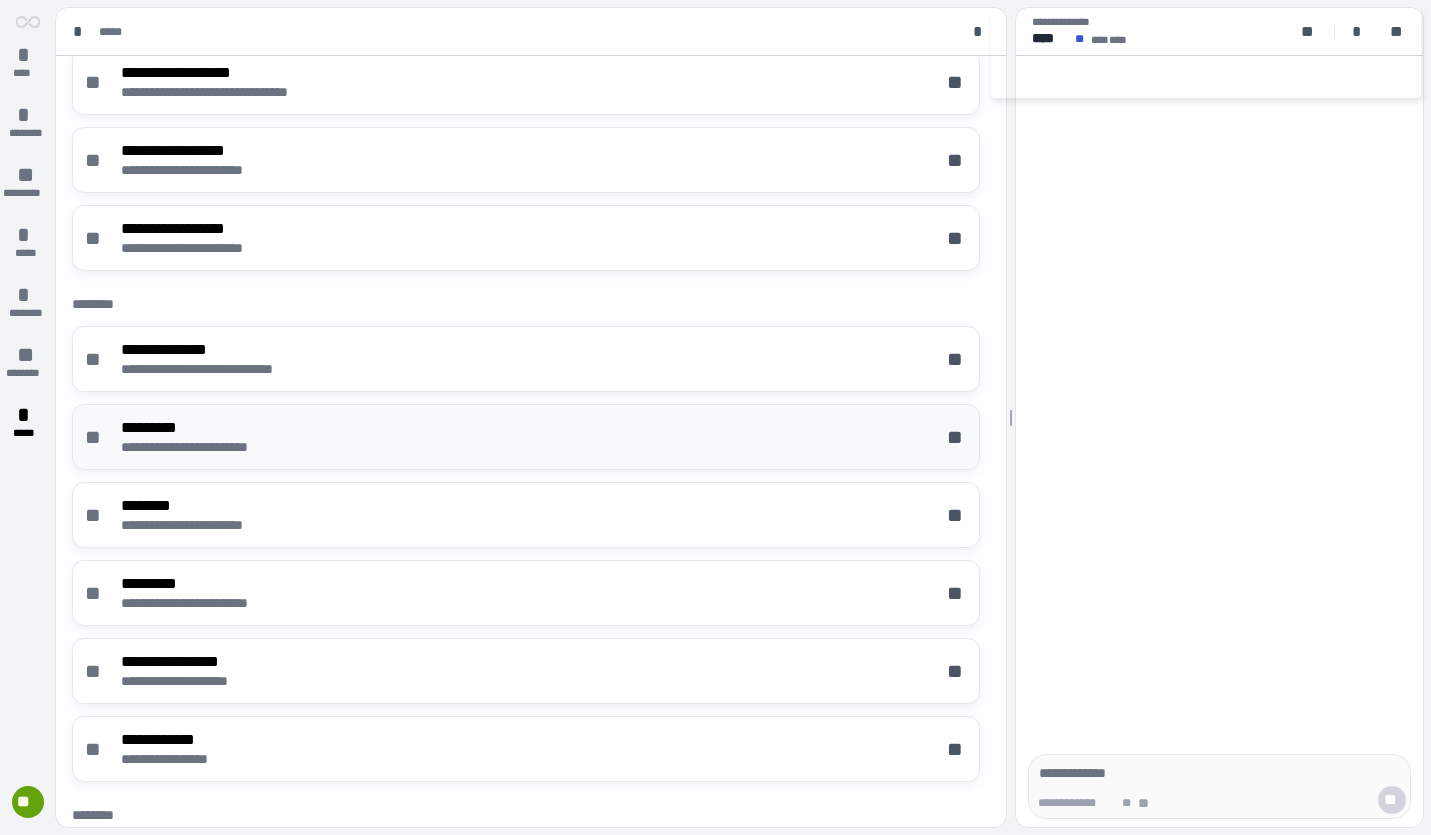 scroll, scrollTop: 142, scrollLeft: 0, axis: vertical 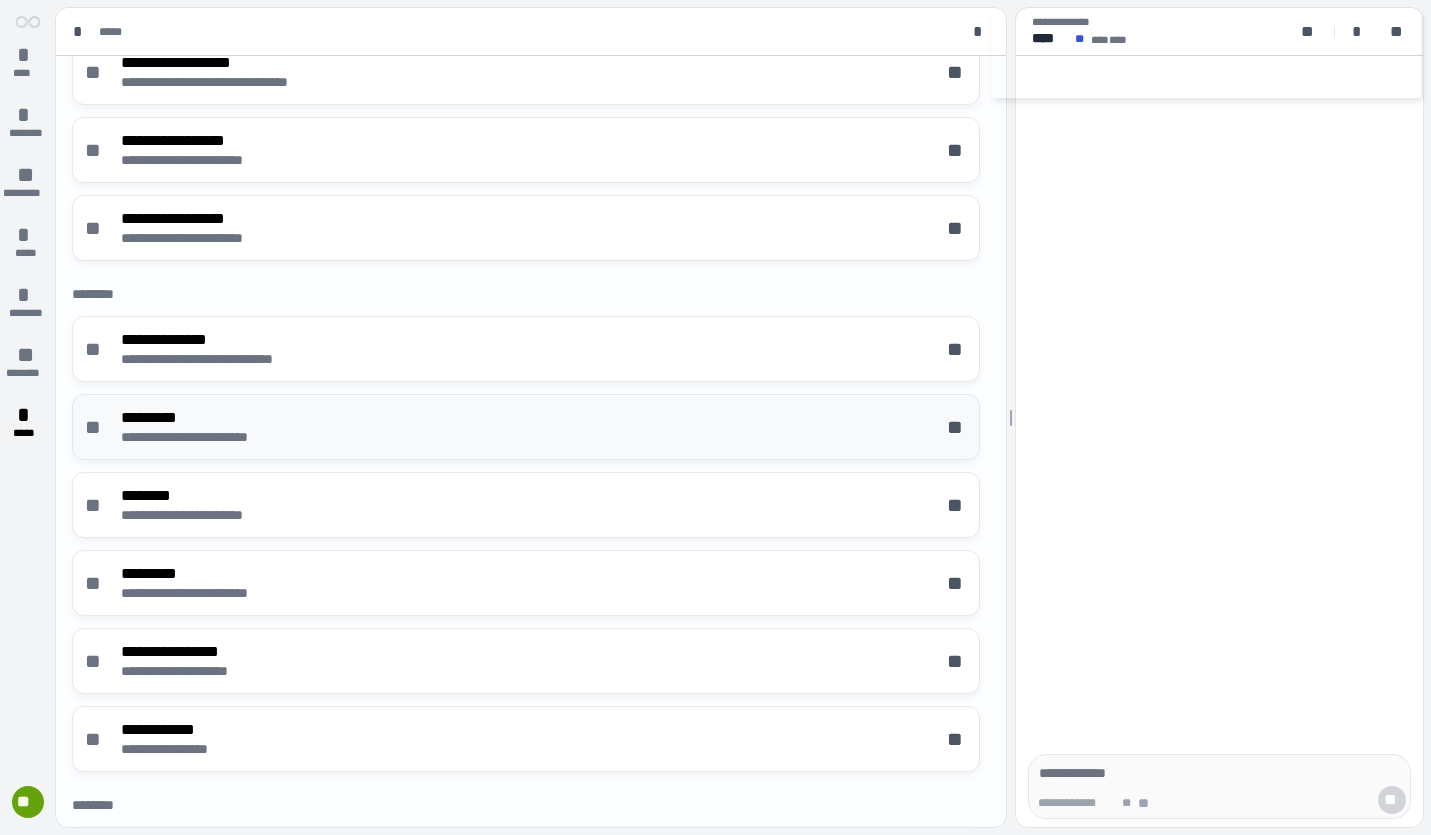 click on "**********" at bounding box center (526, 427) 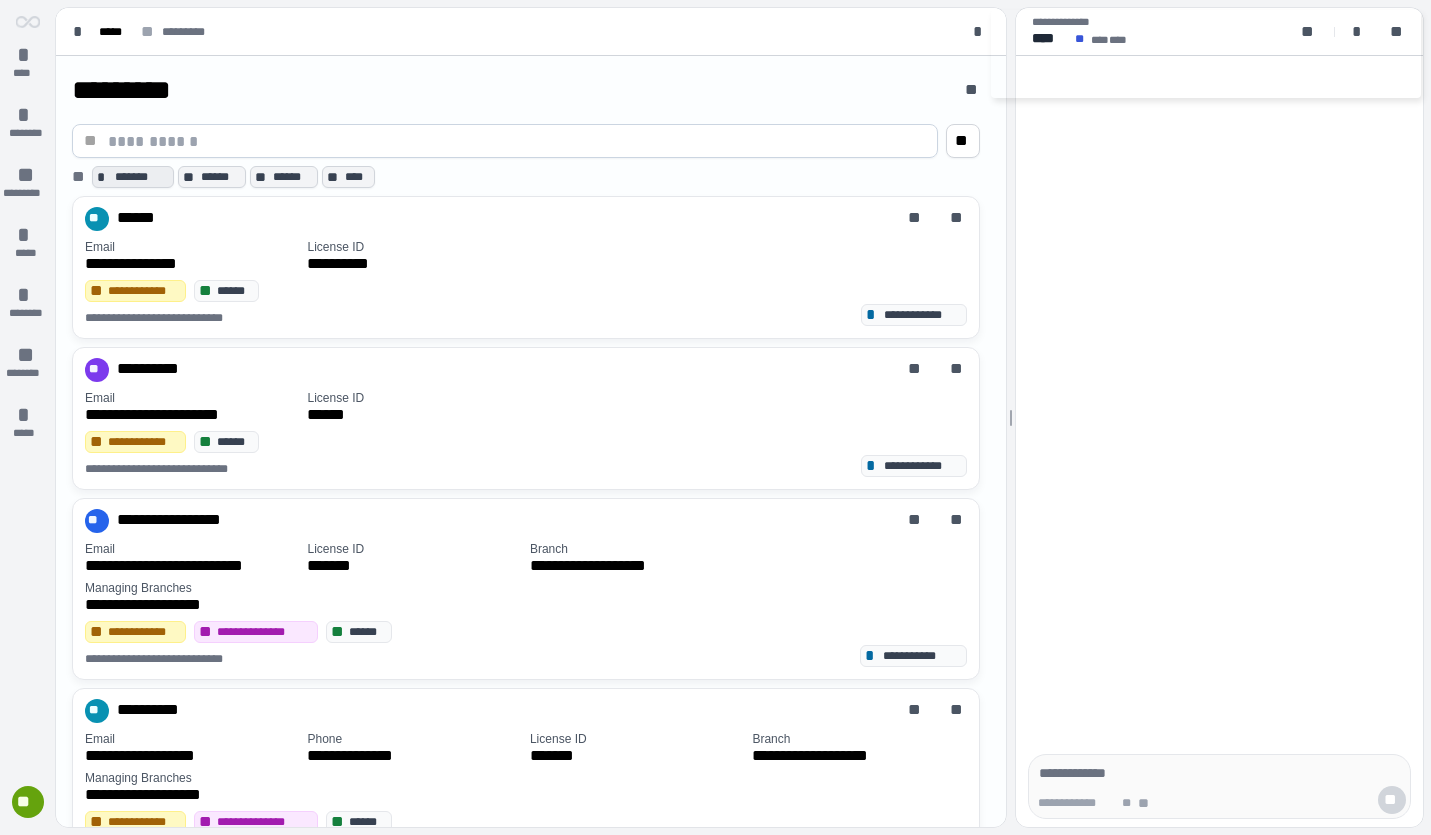 click on "*******" at bounding box center [142, 177] 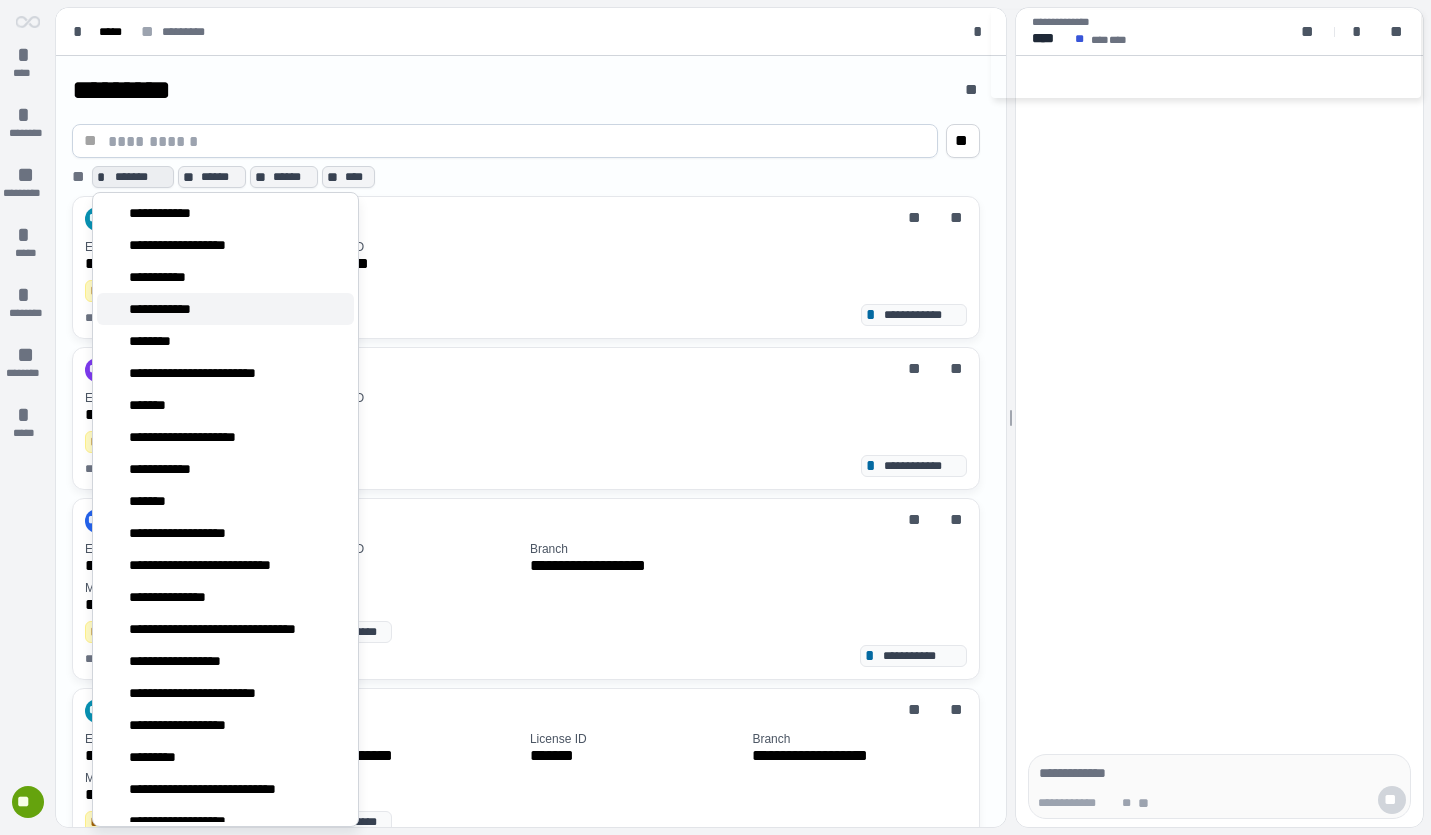 click on "**********" at bounding box center [225, 309] 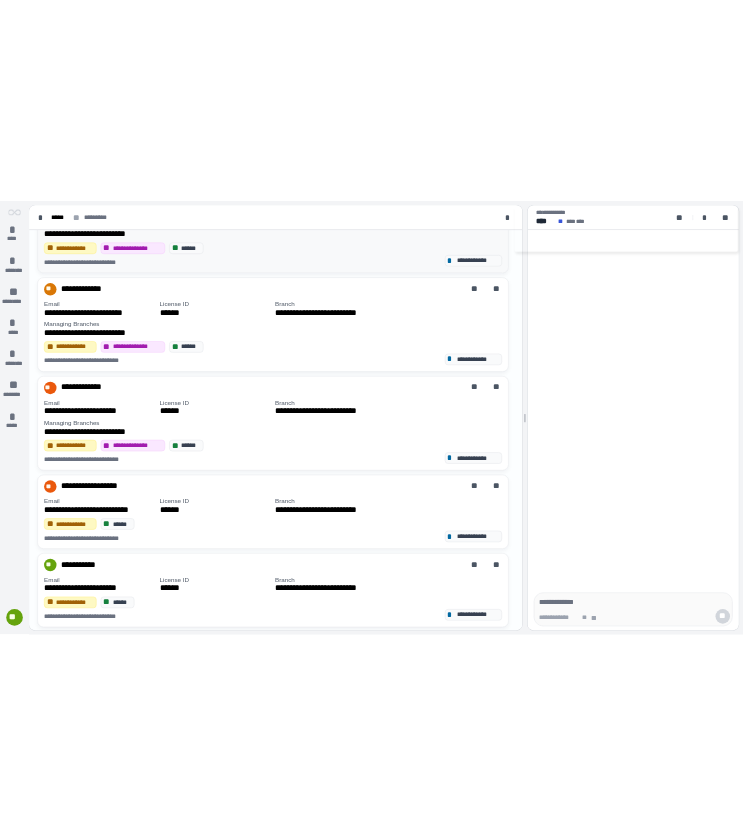 scroll, scrollTop: 0, scrollLeft: 0, axis: both 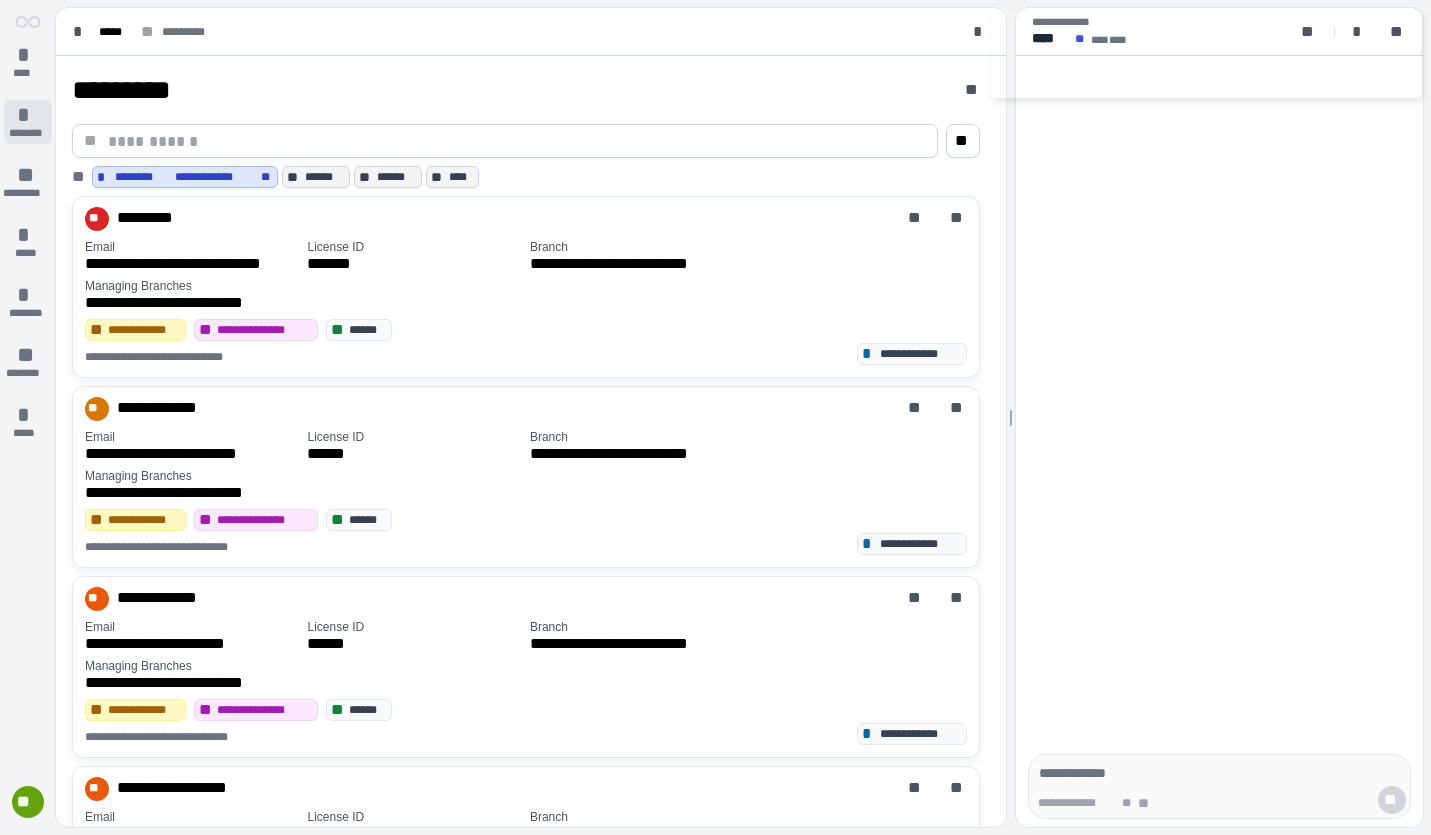 click on "********" at bounding box center [28, 133] 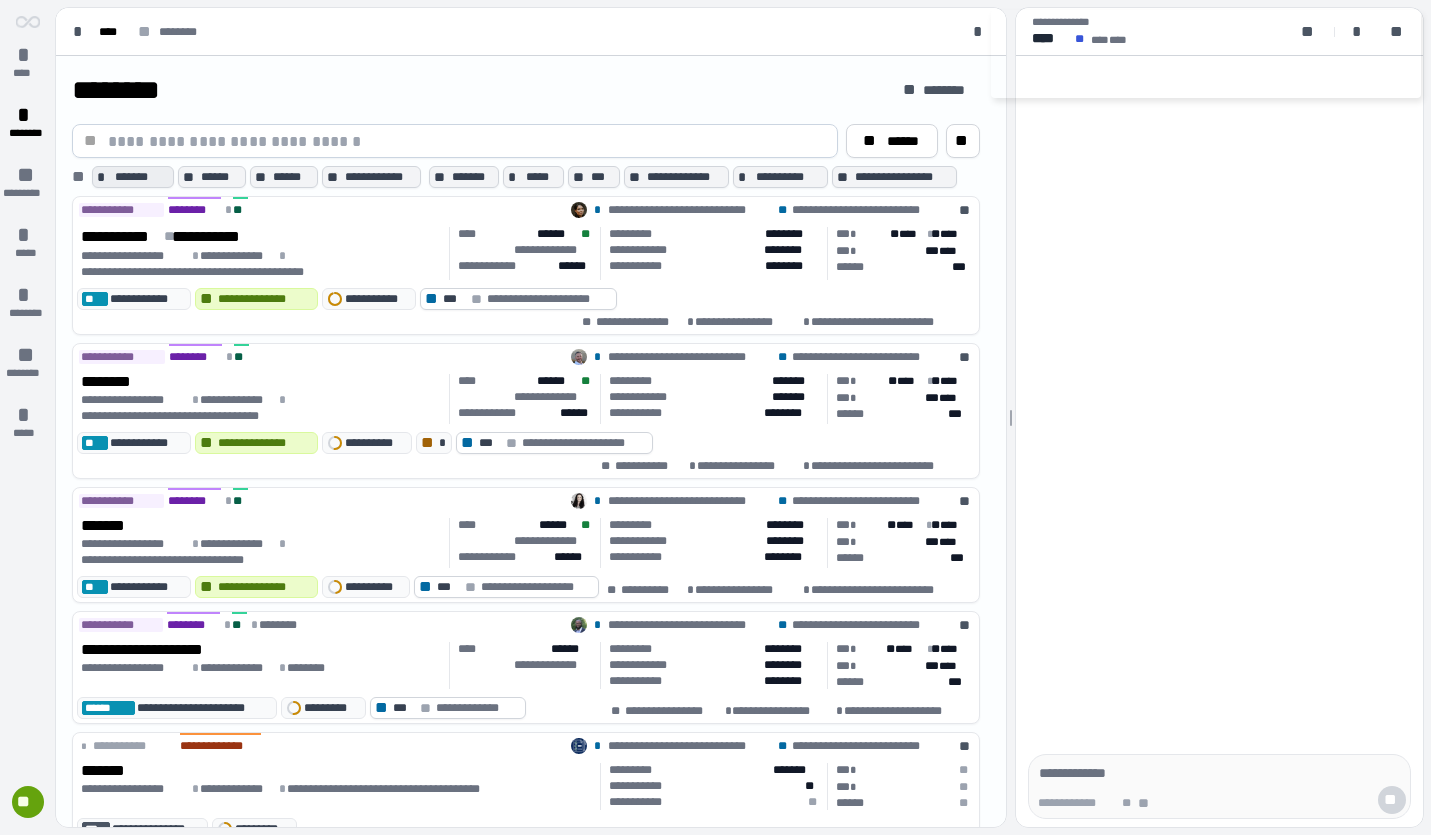click on "*******" at bounding box center (142, 177) 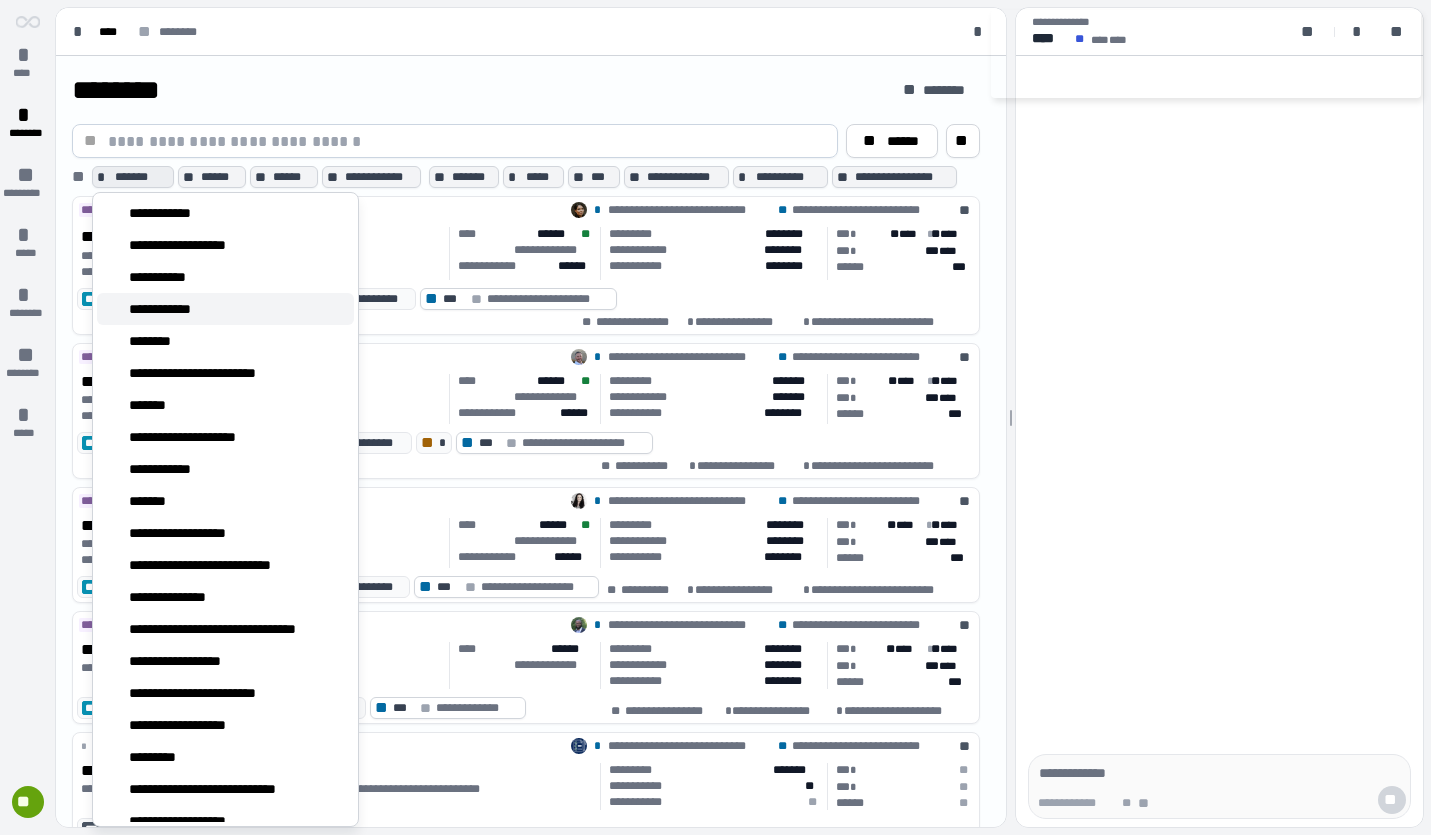 click on "**********" at bounding box center (225, 309) 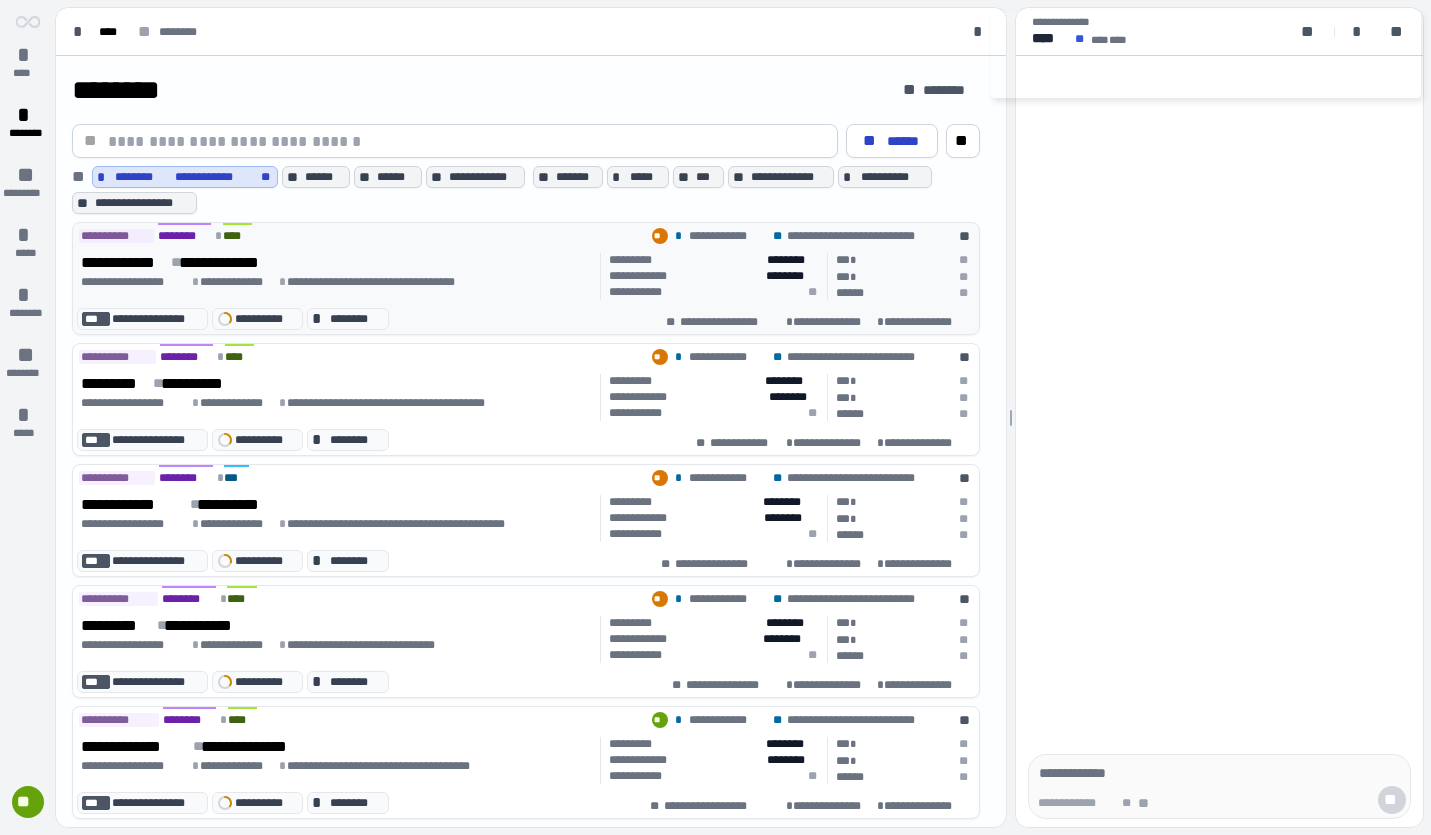 click on "**********" at bounding box center (526, 321) 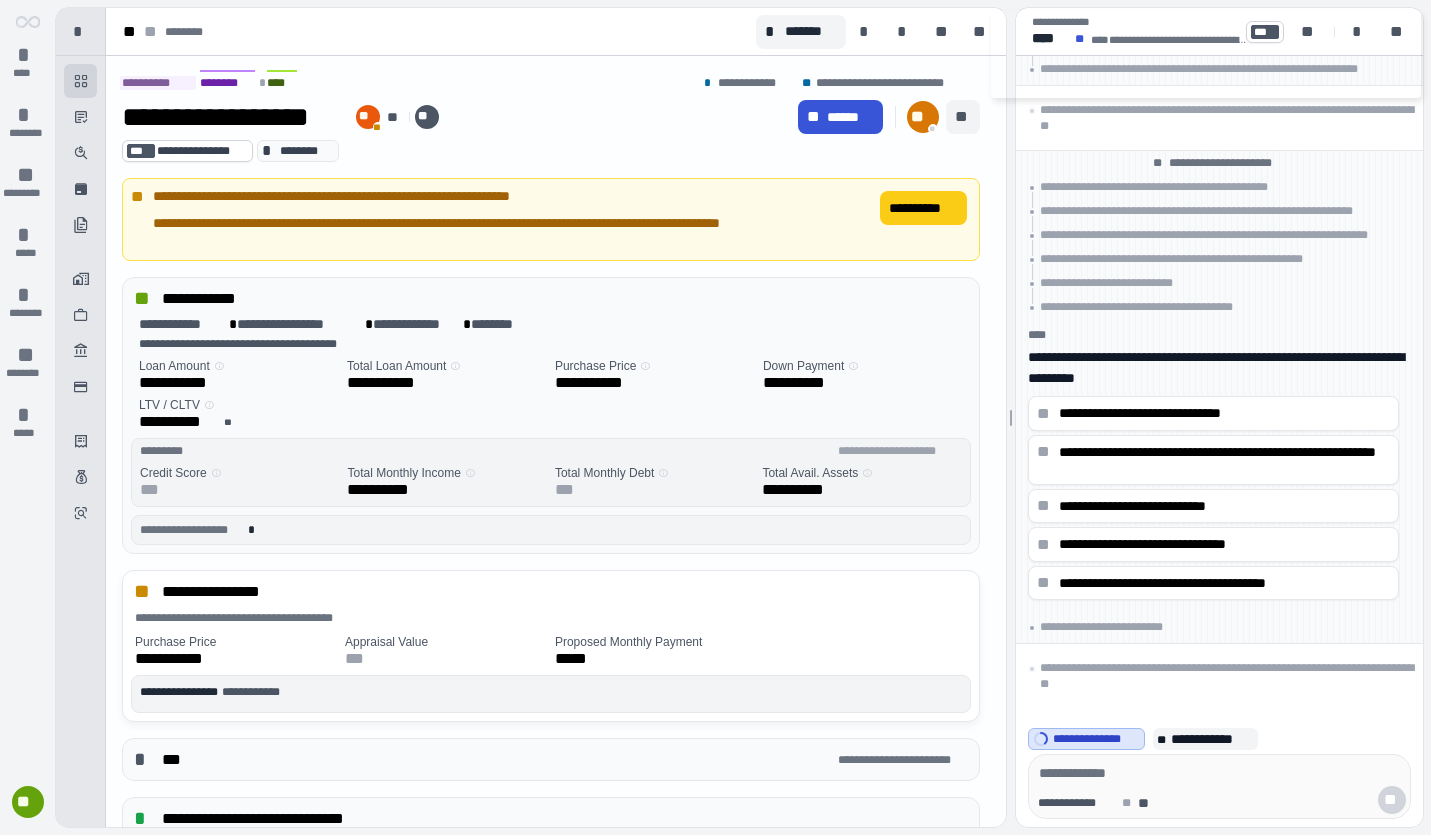 click on "**" at bounding box center [963, 117] 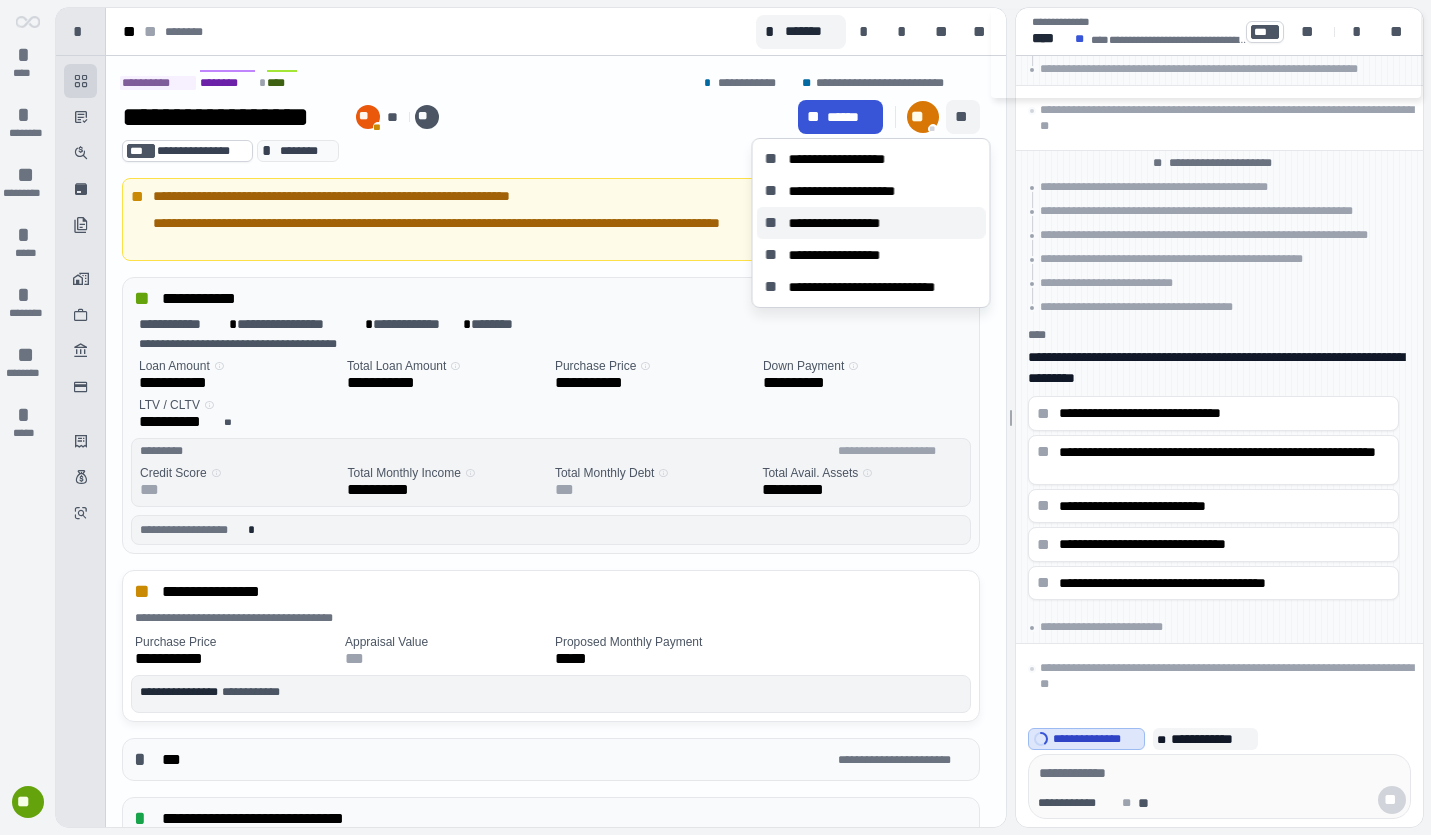 click on "**********" at bounding box center (871, 223) 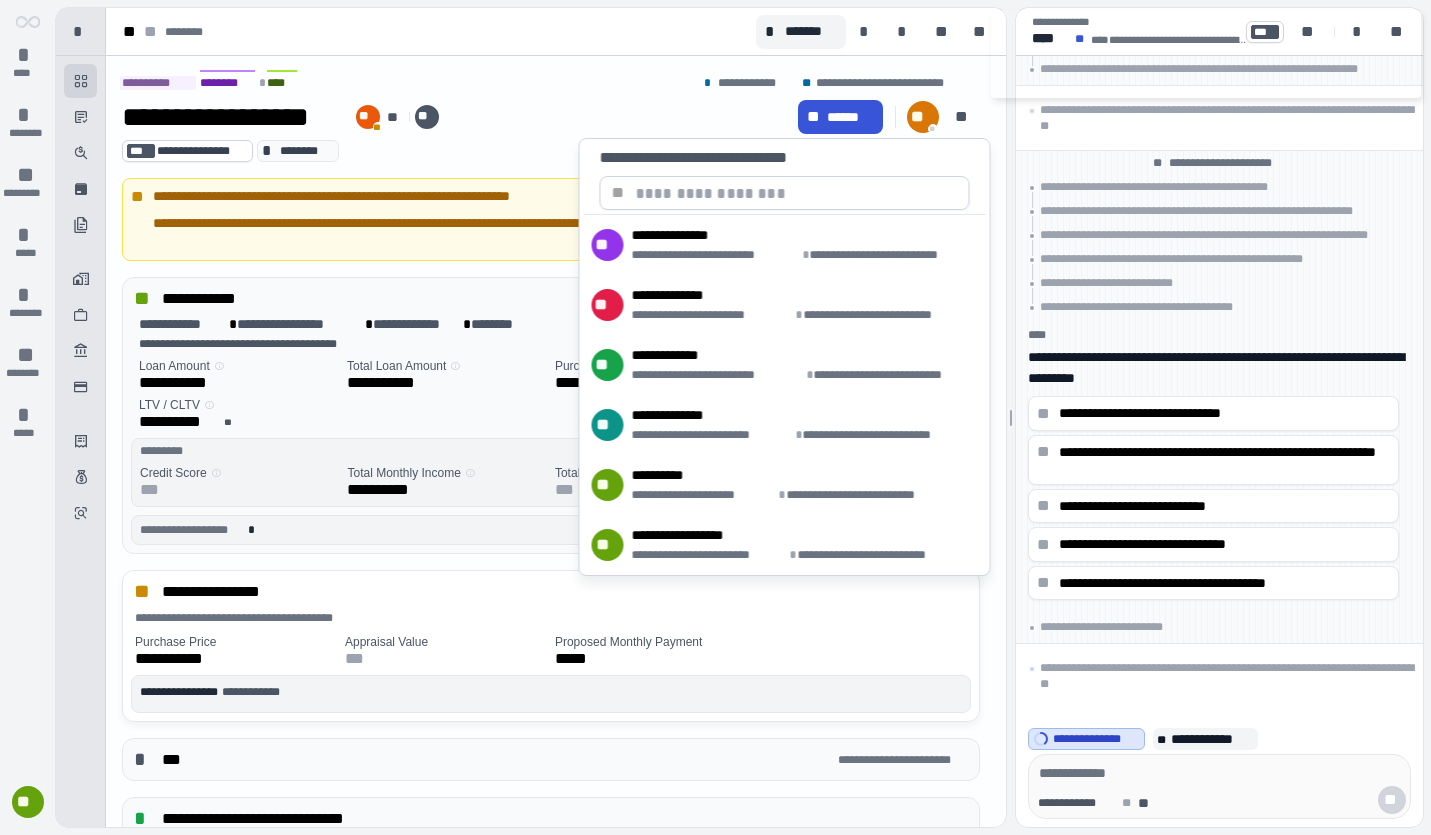 click on "**********" at bounding box center [456, 117] 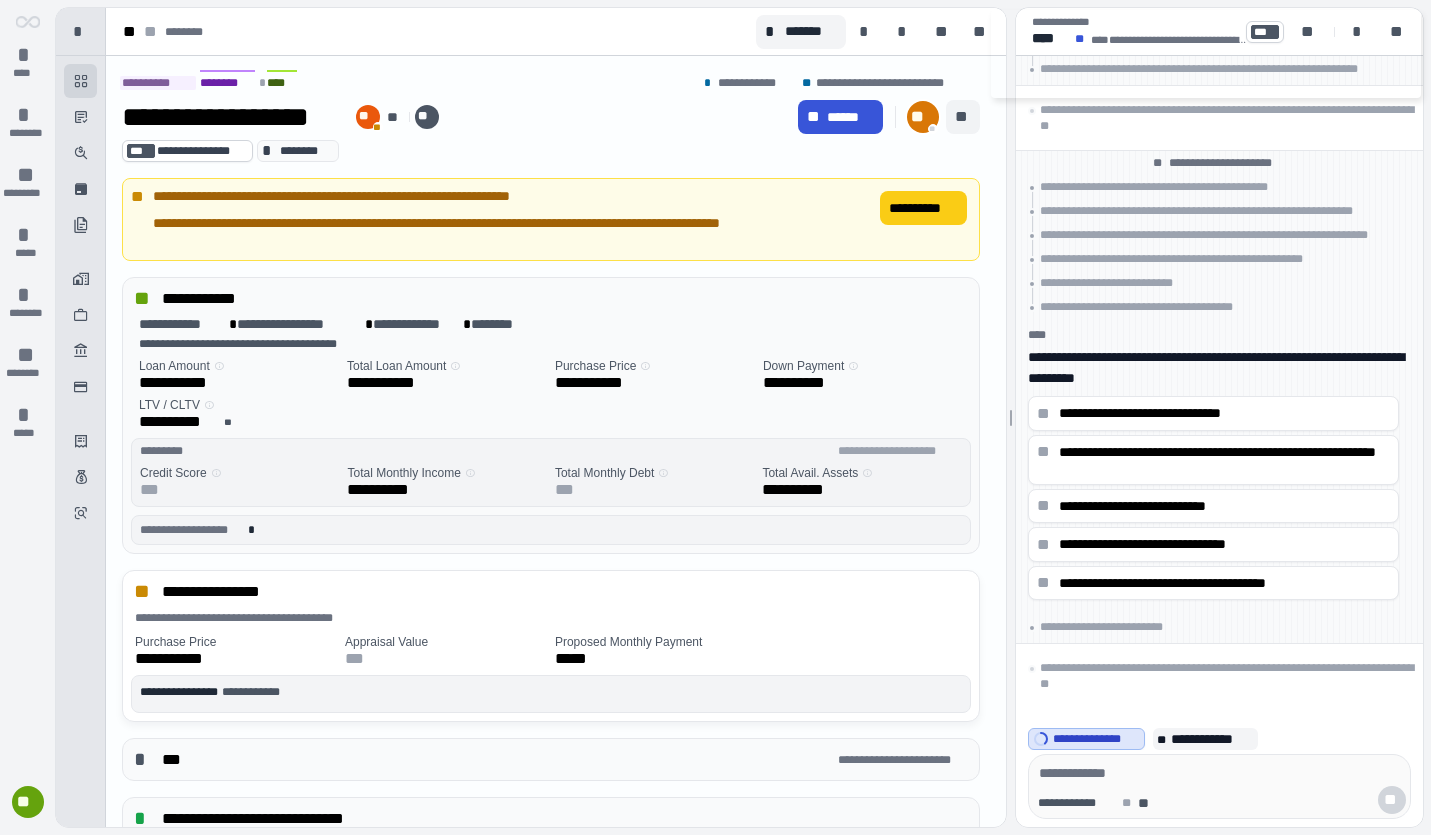 click on "**" at bounding box center (963, 117) 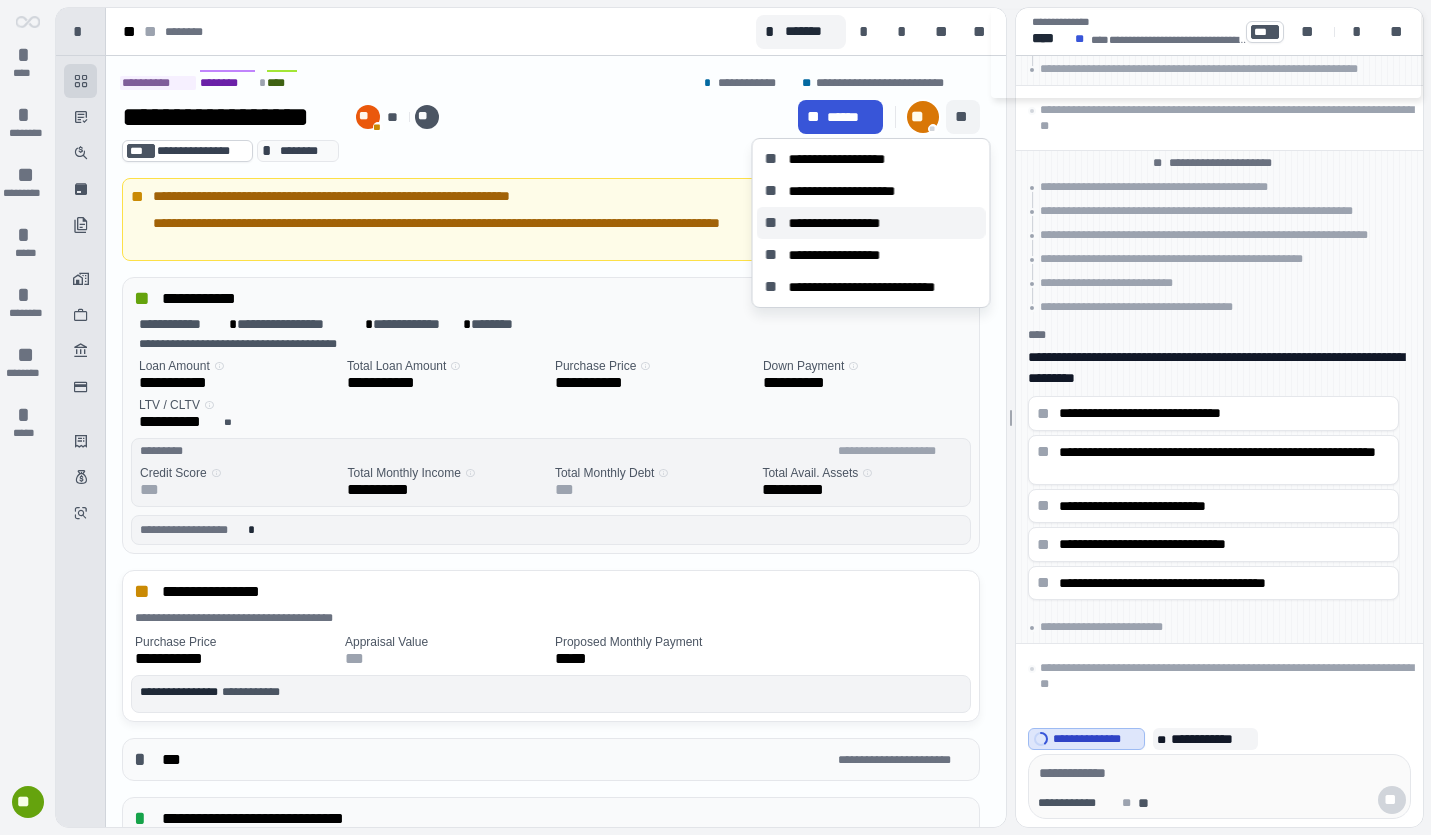 click on "**********" at bounding box center [851, 223] 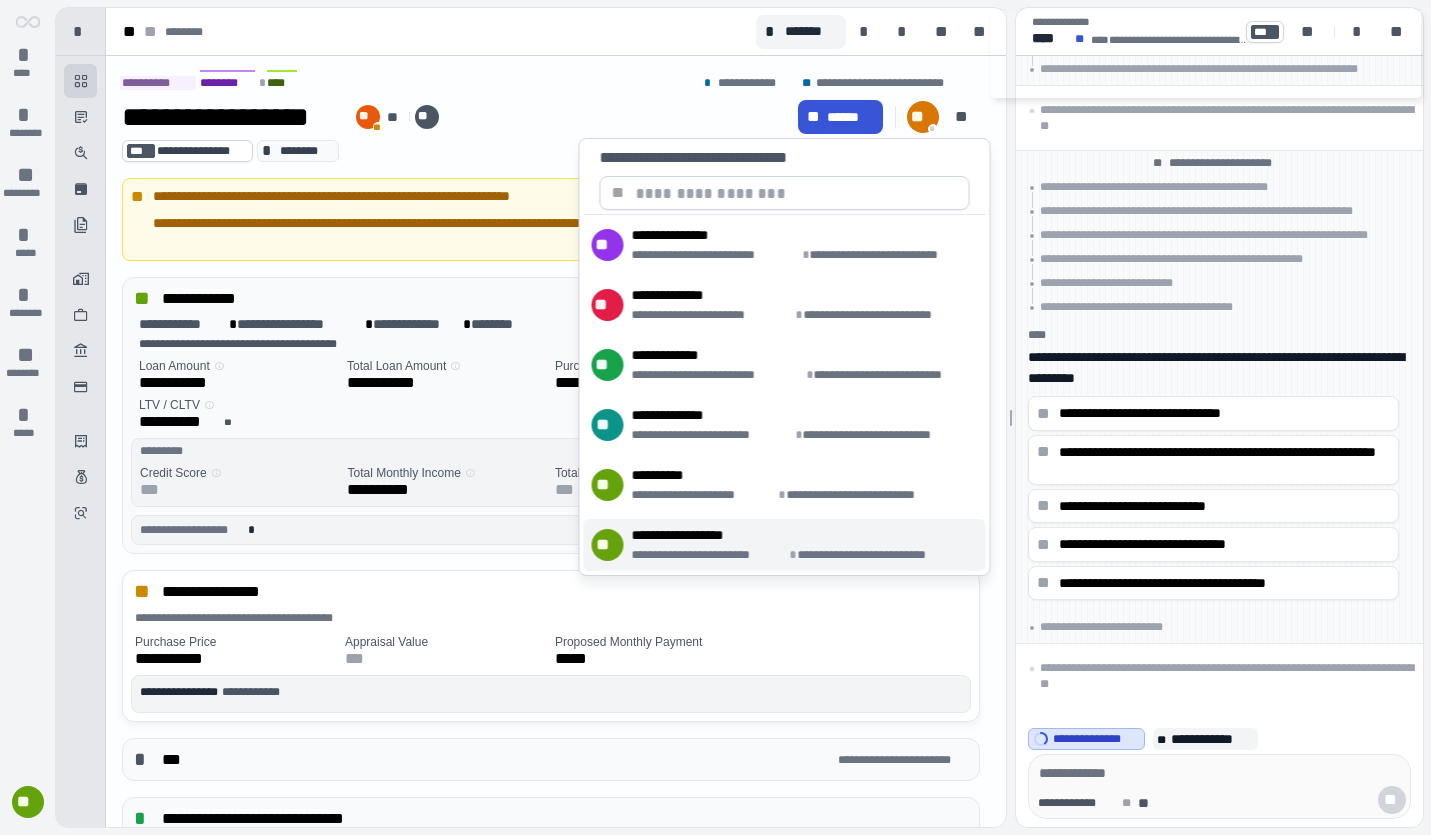 click on "**********" at bounding box center [797, 535] 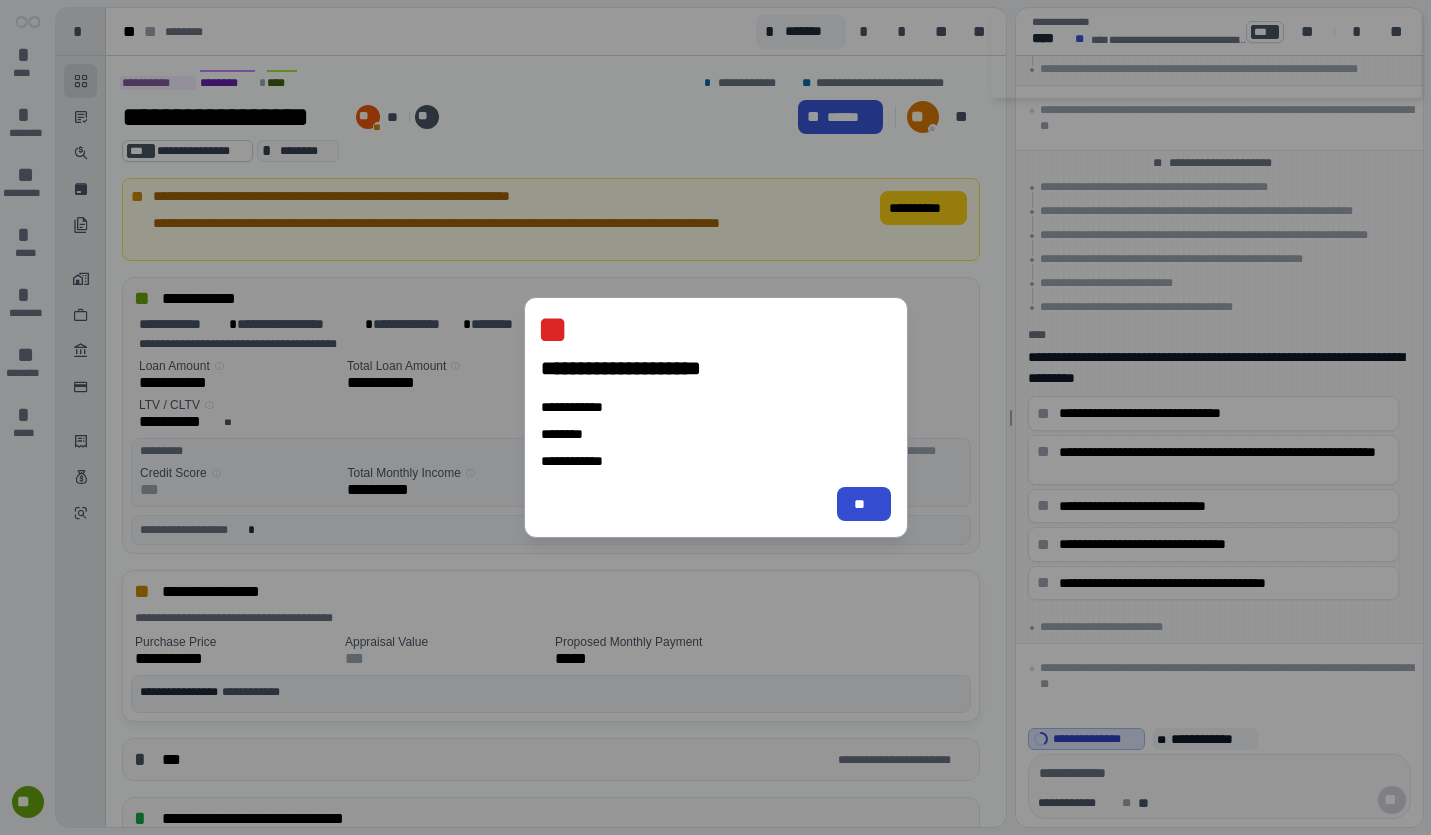 click on "**" at bounding box center [863, 504] 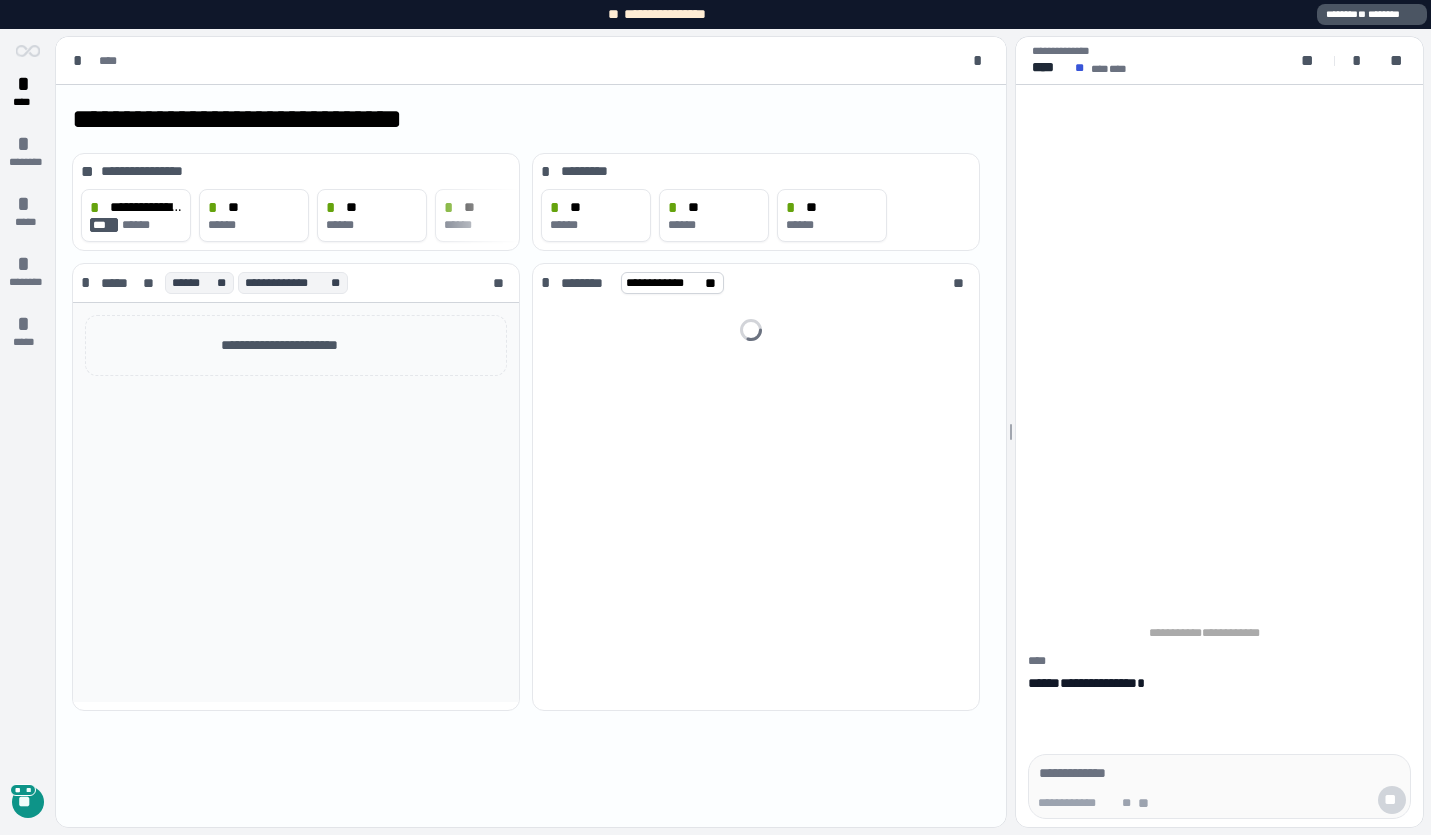 scroll, scrollTop: 0, scrollLeft: 0, axis: both 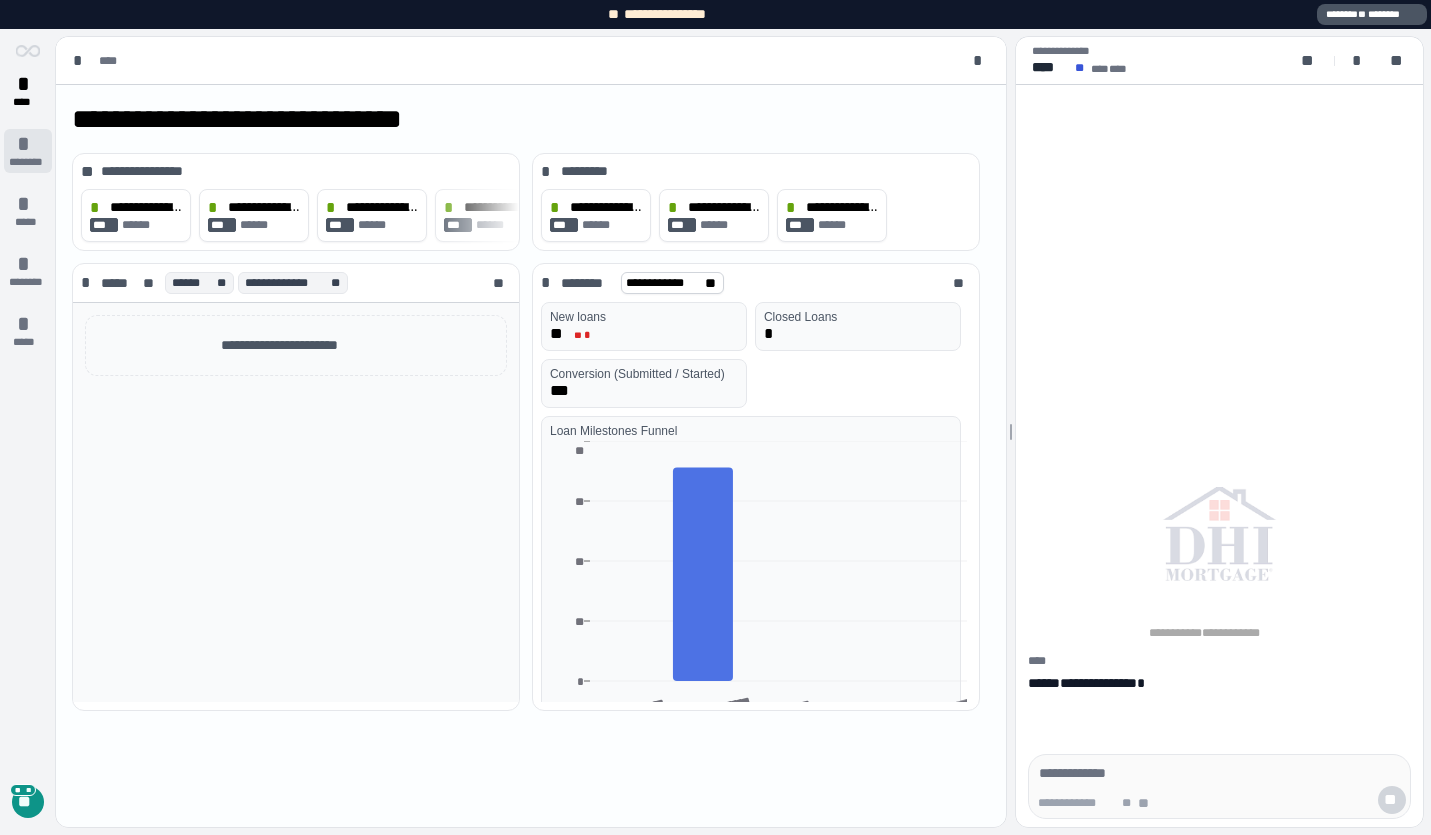 click on "*" at bounding box center [28, 144] 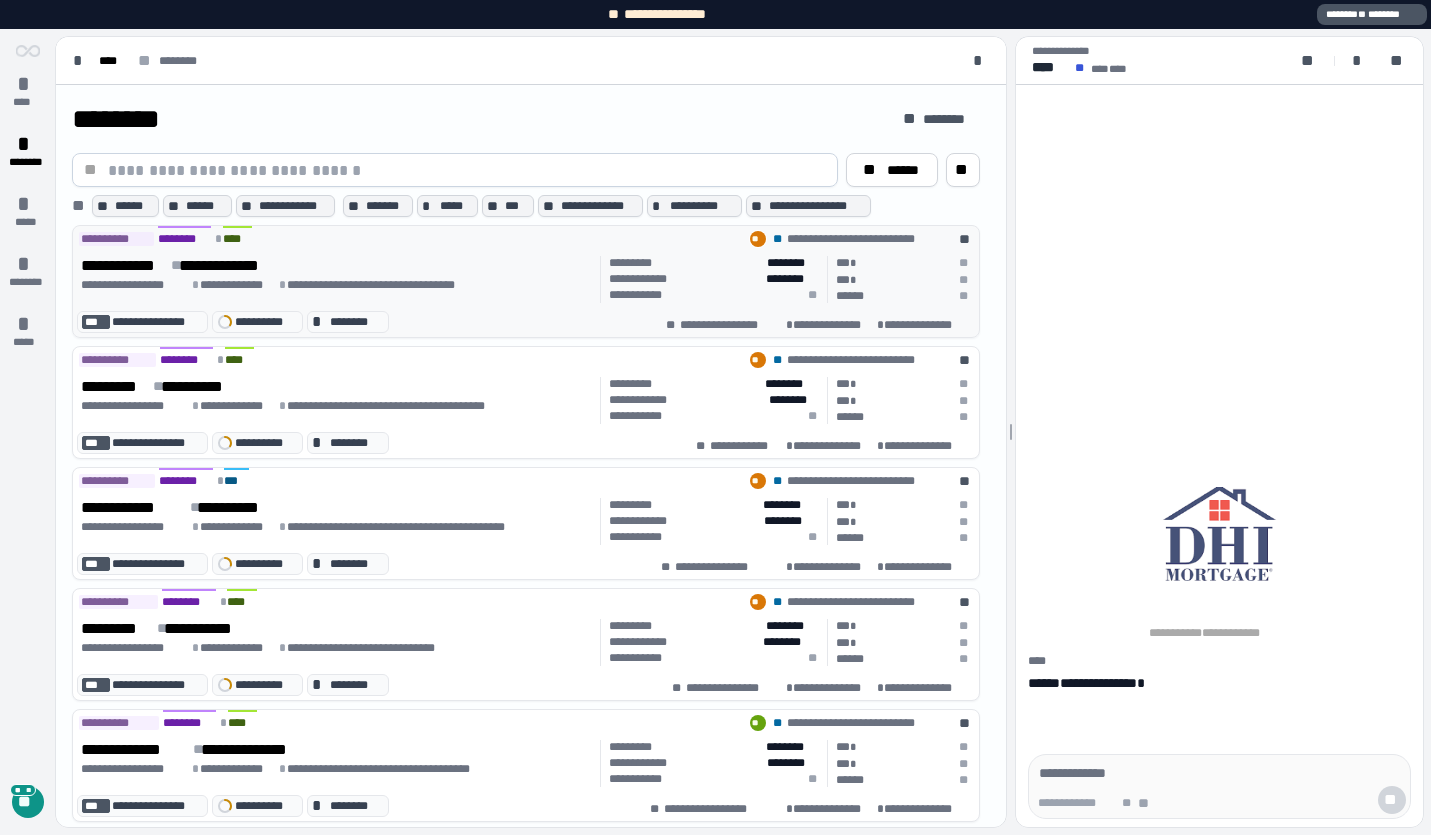 click on "**********" at bounding box center [337, 279] 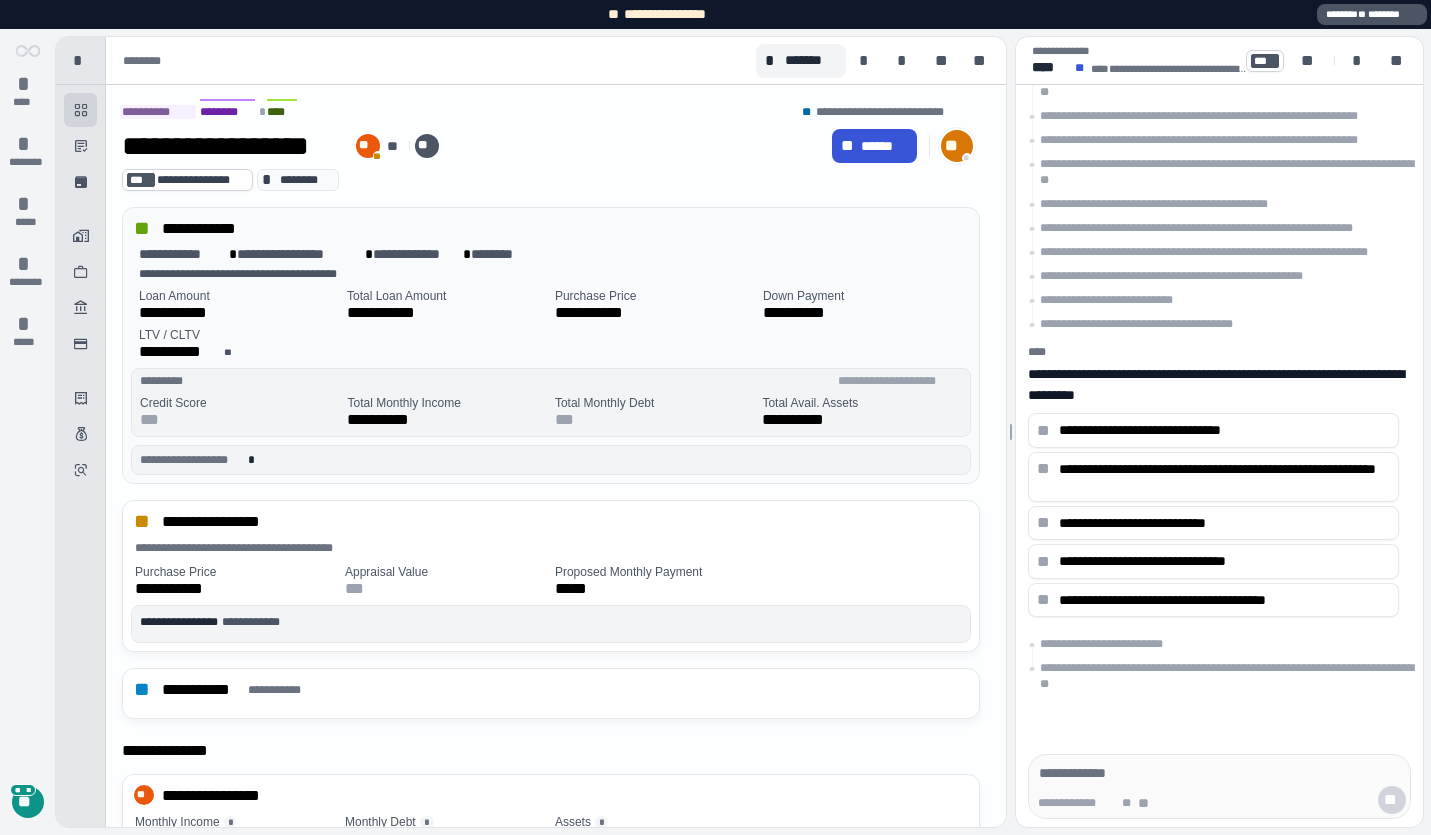 click on "**" at bounding box center (957, 146) 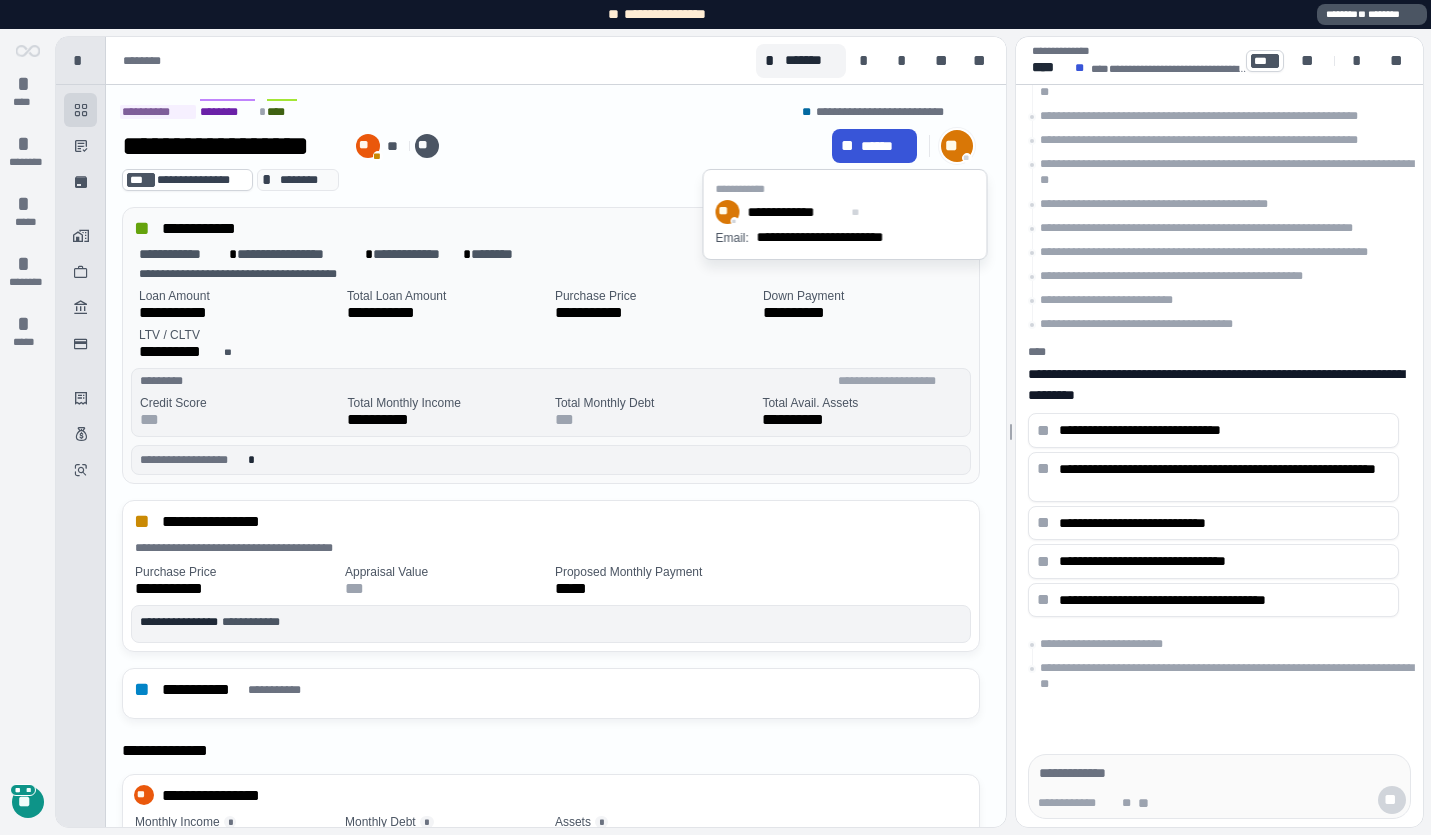 click on "**********" at bounding box center [473, 146] 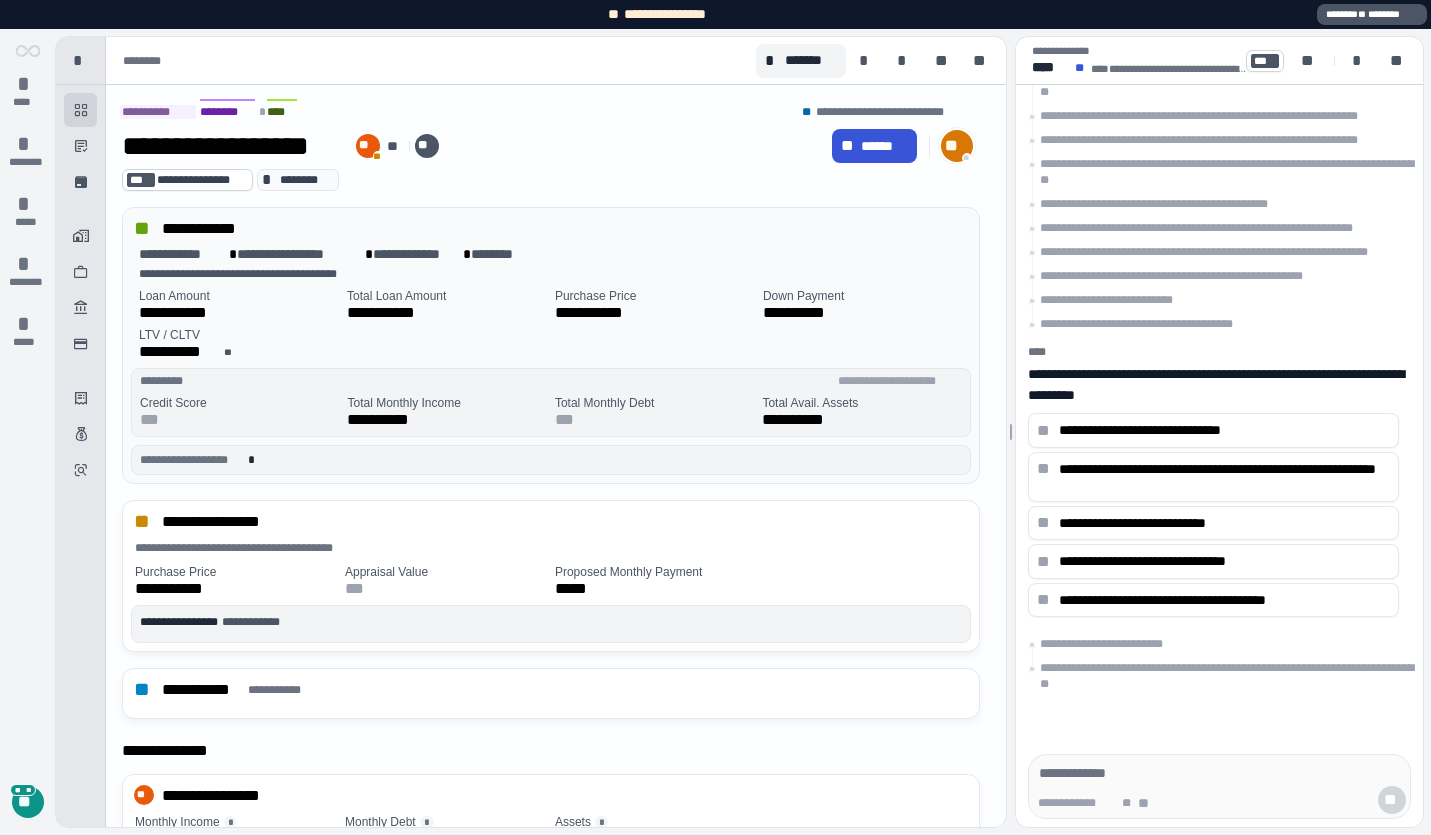 type 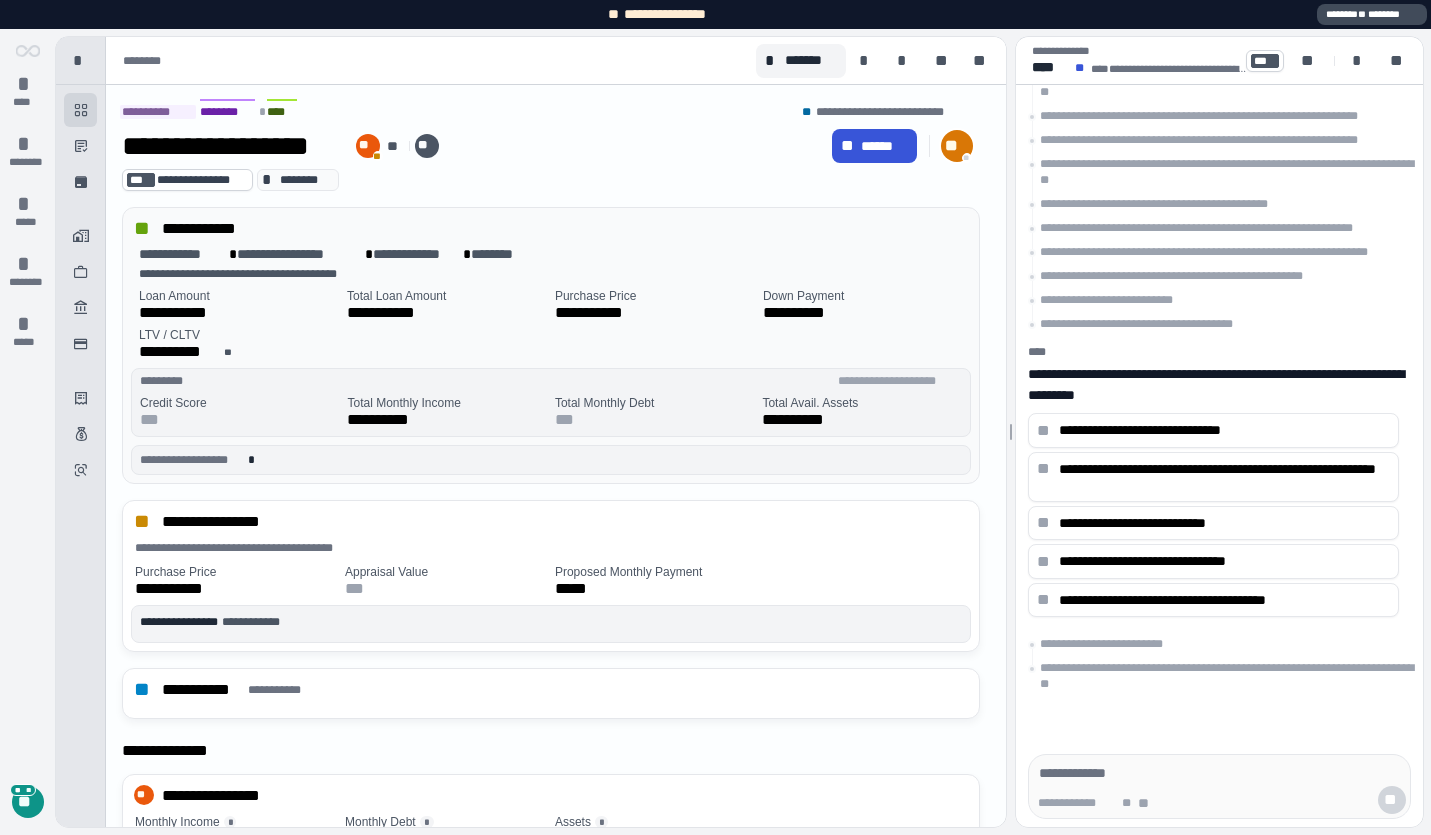 click on "**" at bounding box center (1363, 14) 